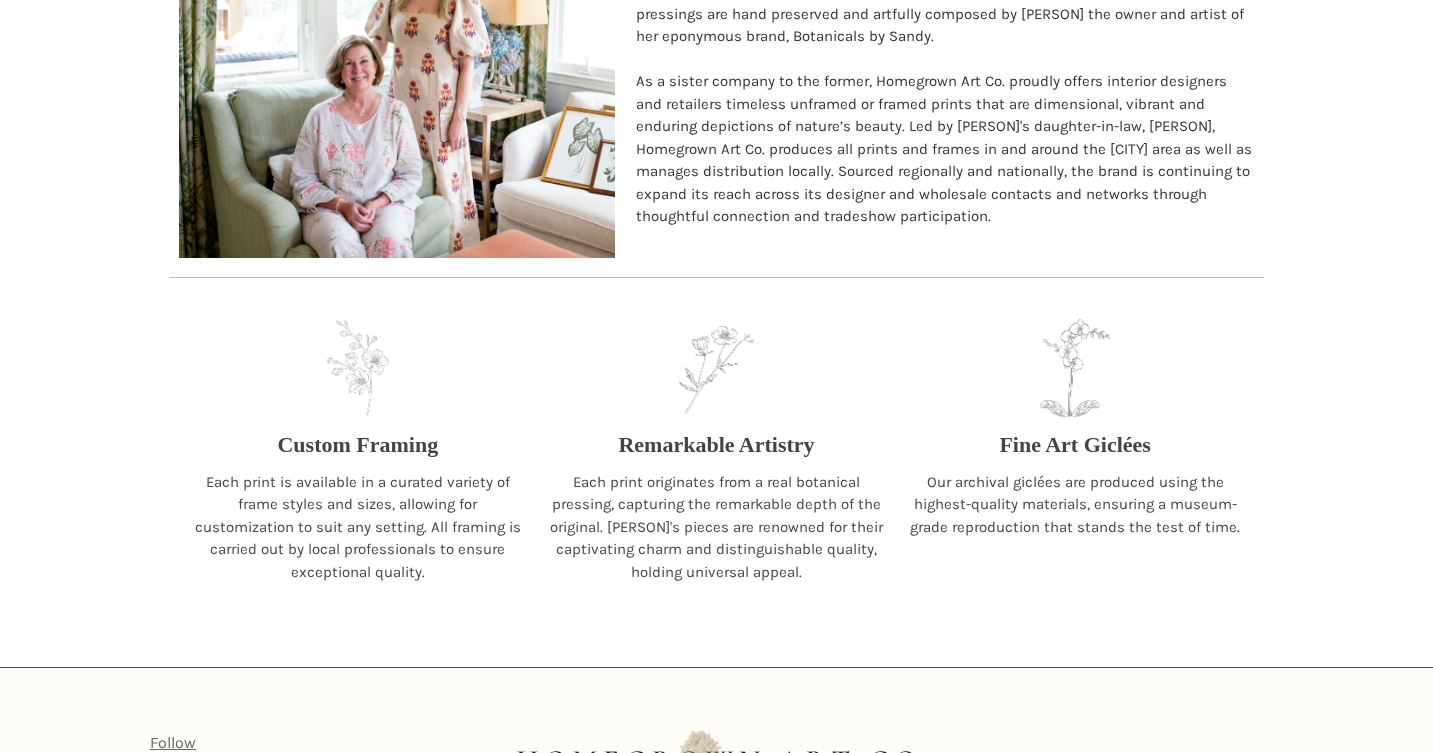 scroll, scrollTop: 1986, scrollLeft: 0, axis: vertical 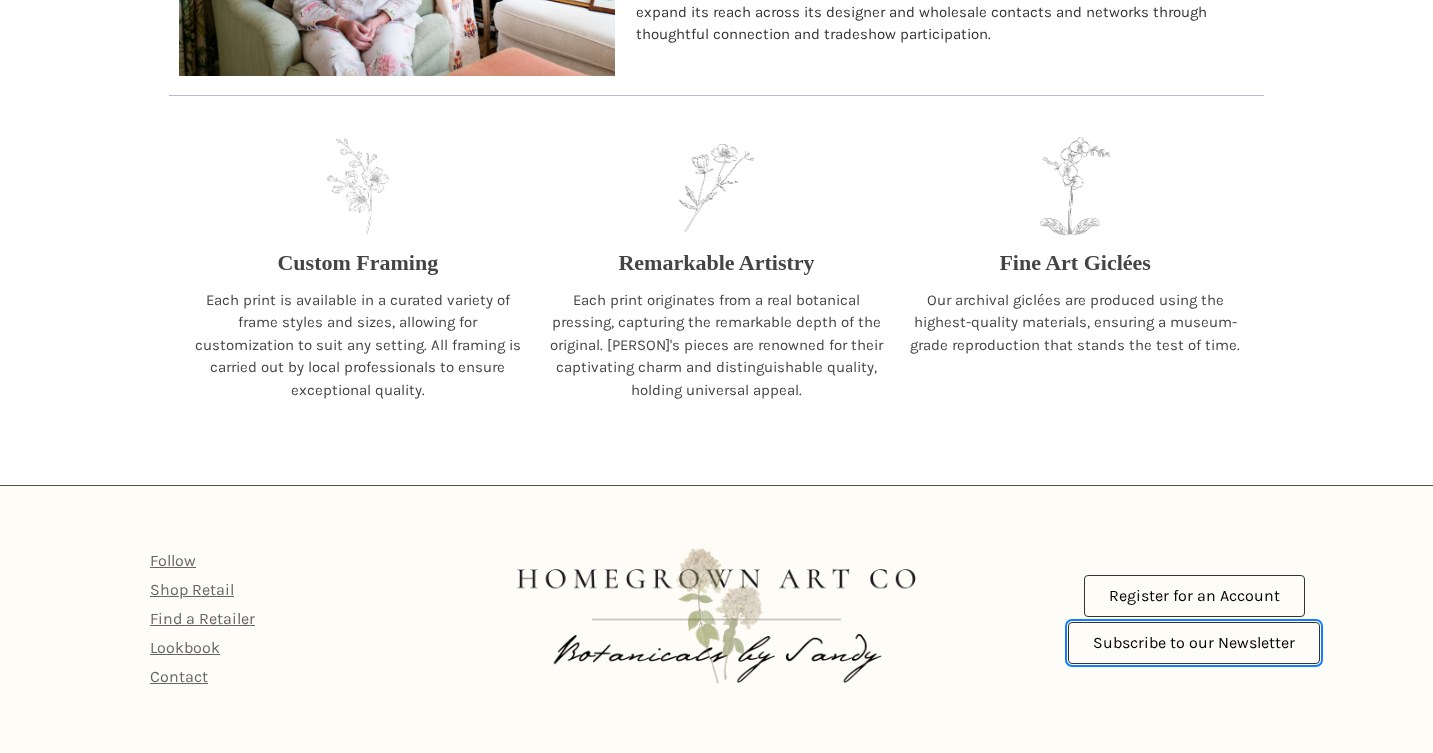click on "Subscribe to our Newsletter" at bounding box center [1194, 643] 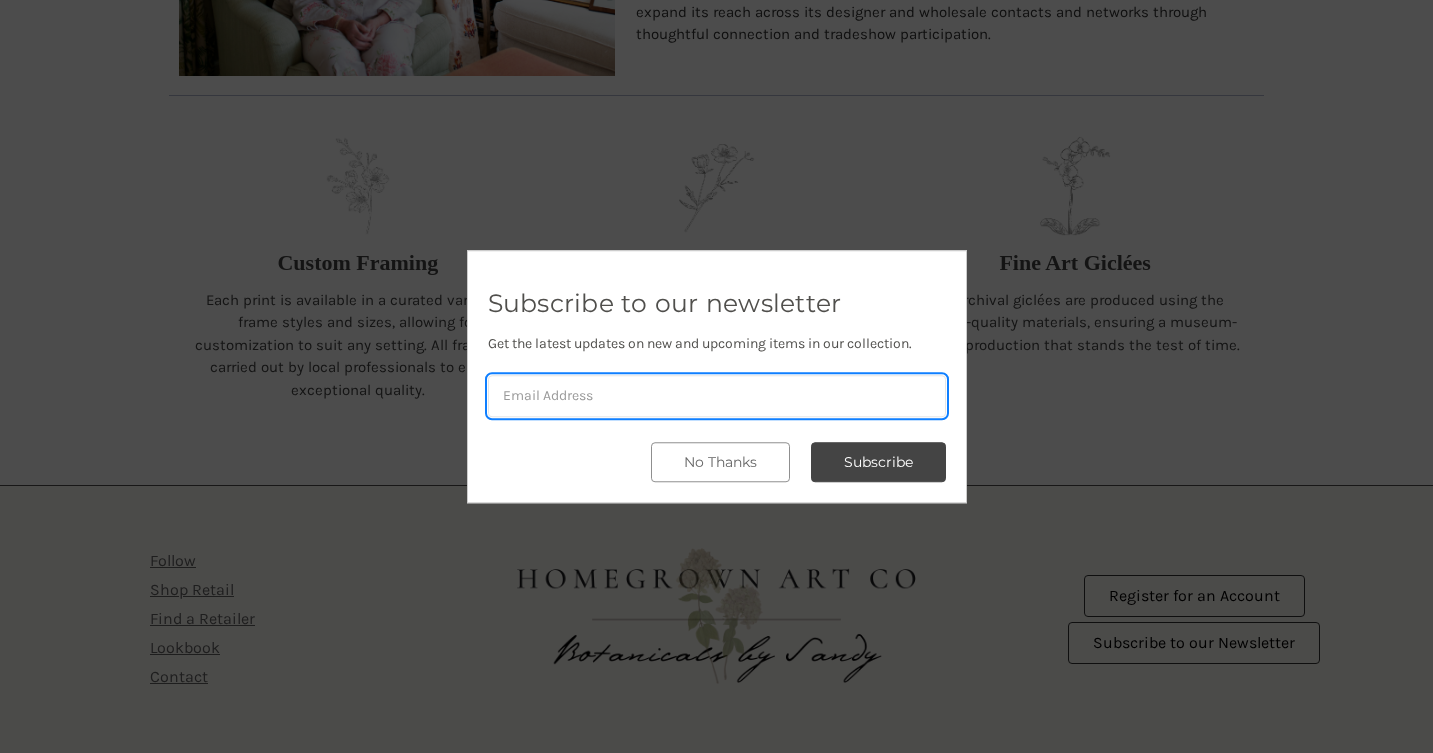 click at bounding box center [717, 396] 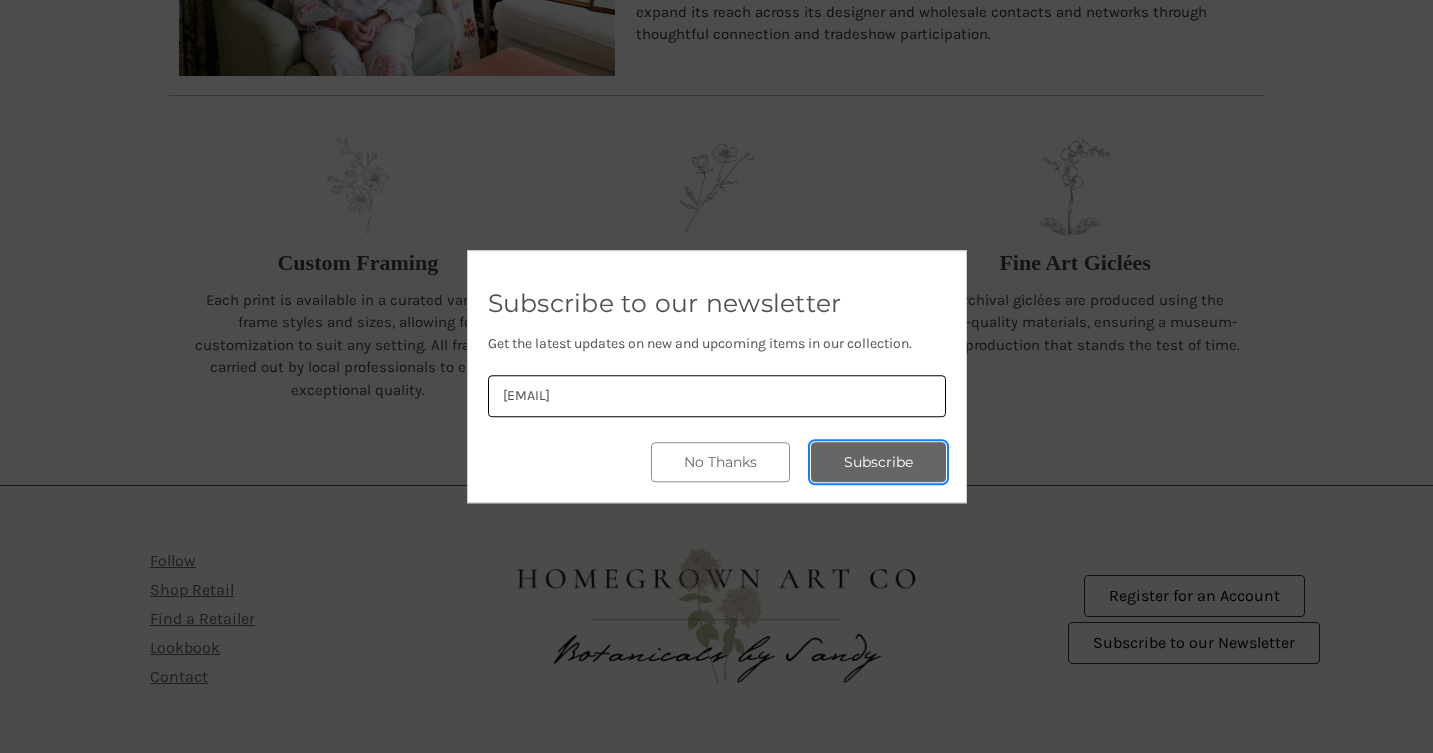 click on "Subscribe" at bounding box center [878, 462] 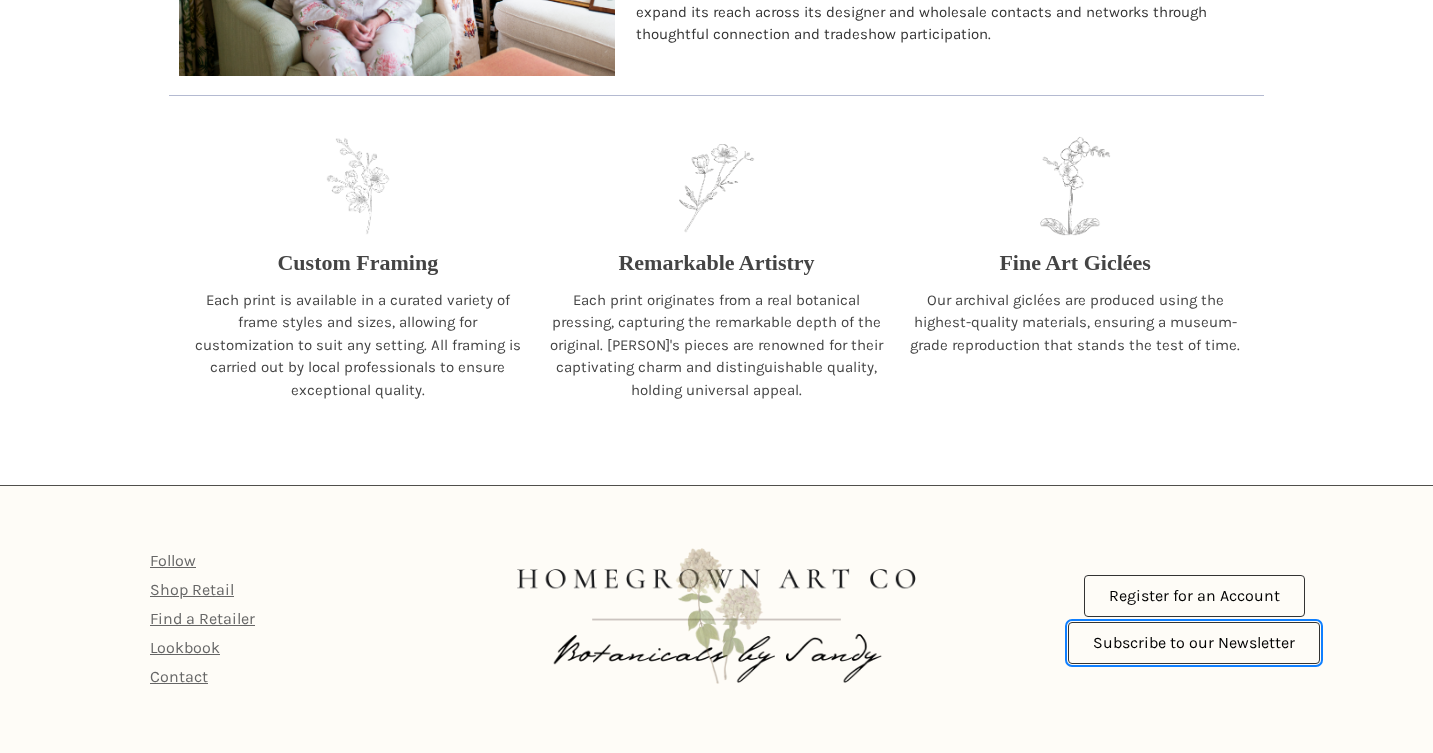 click on "Subscribe to our Newsletter" at bounding box center [1194, 643] 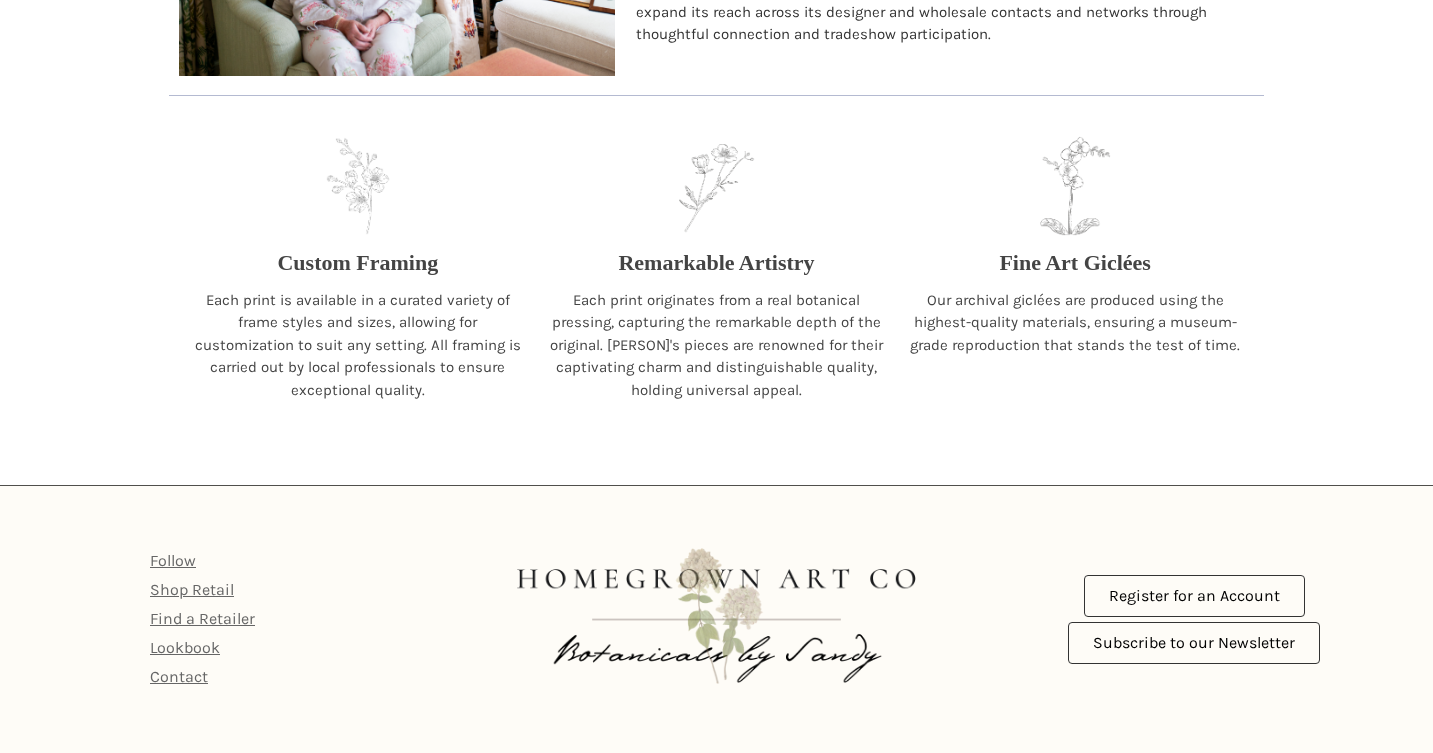 click on "Register for an Account
Subscribe to our Newsletter" at bounding box center (1194, 619) 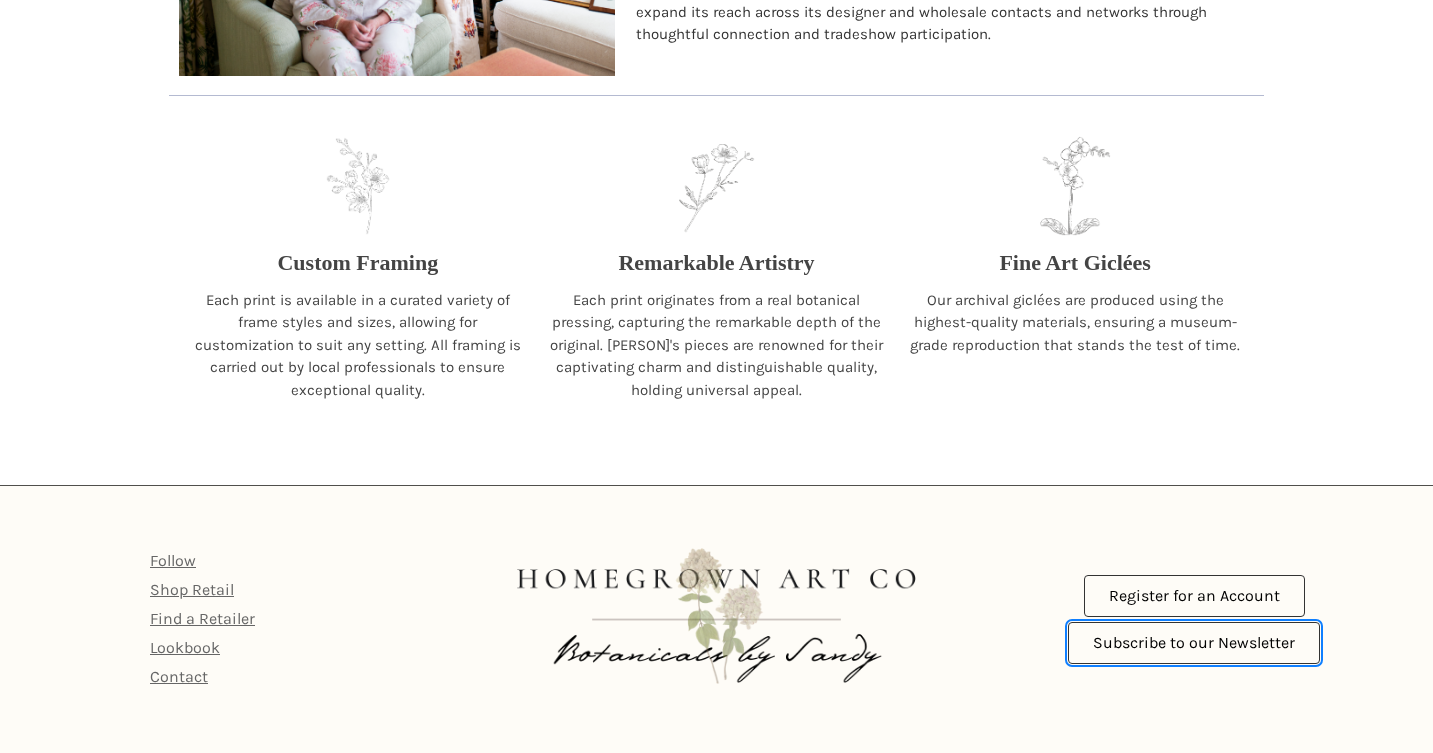 click on "Subscribe to our Newsletter" at bounding box center (1194, 643) 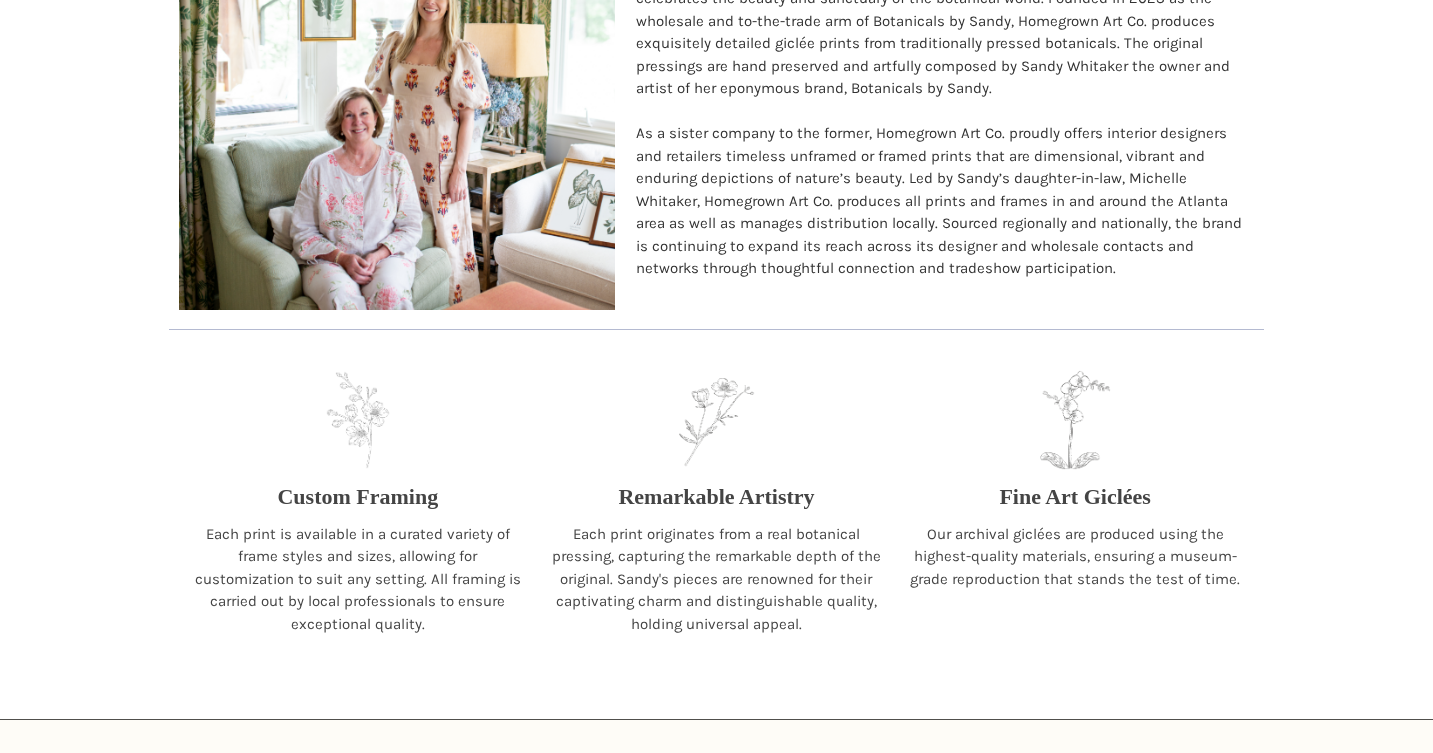 scroll, scrollTop: 1986, scrollLeft: 0, axis: vertical 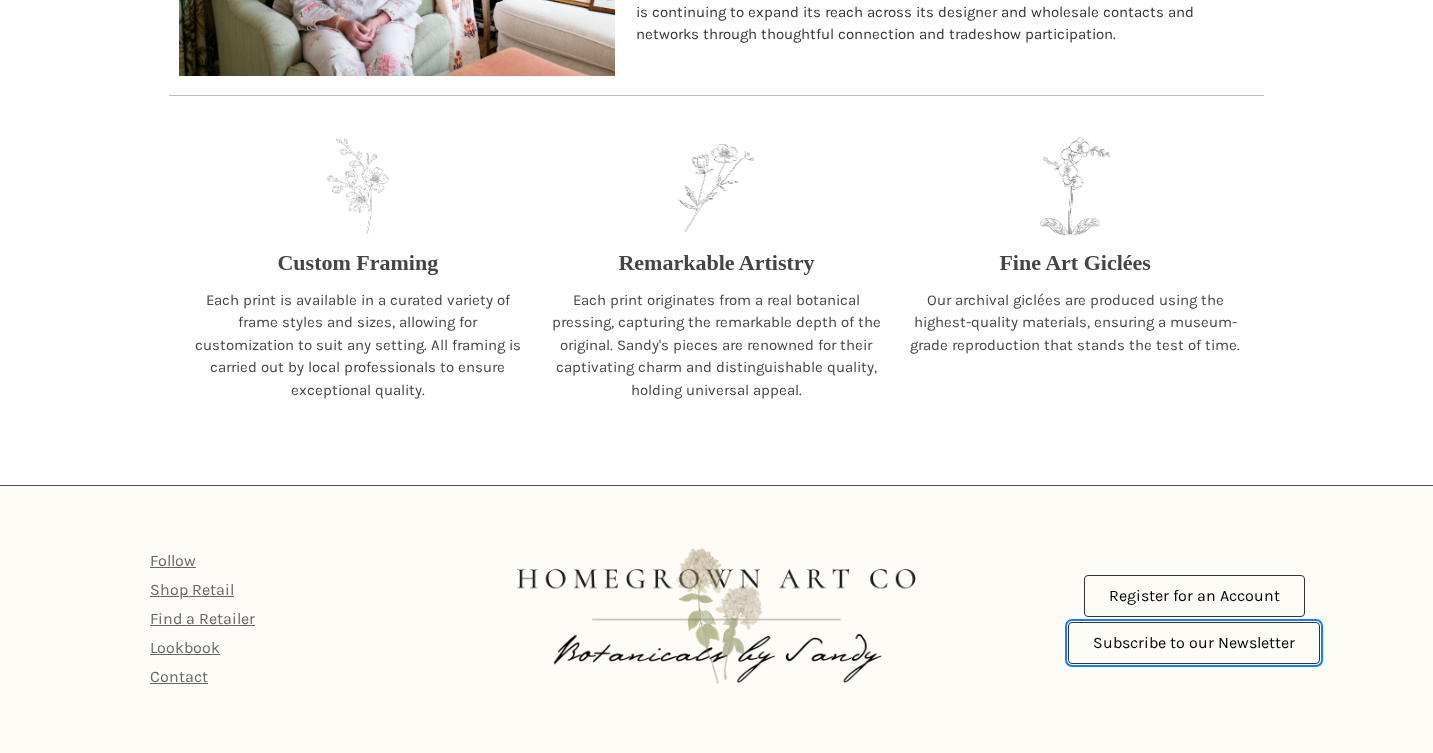click on "Subscribe to our Newsletter" at bounding box center [1194, 643] 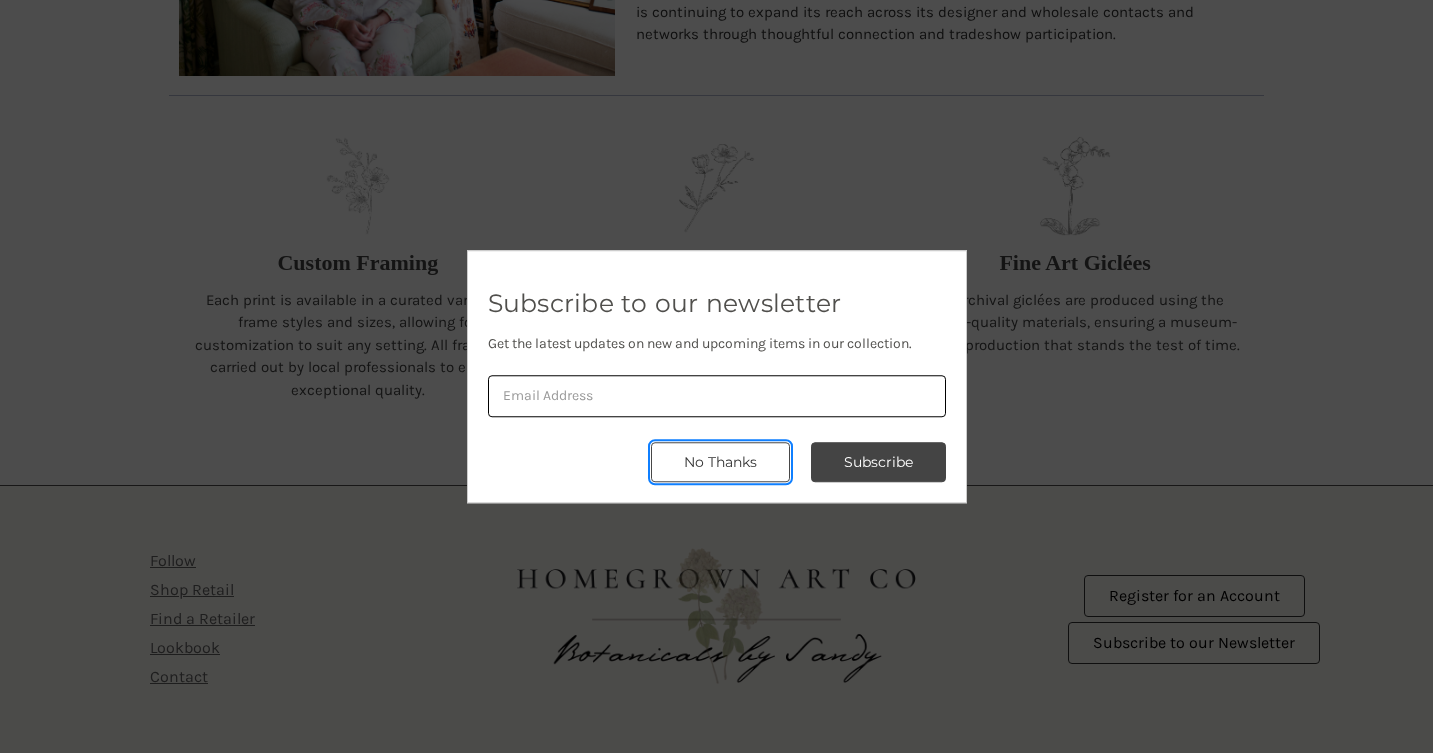 click on "No Thanks" at bounding box center [878, 462] 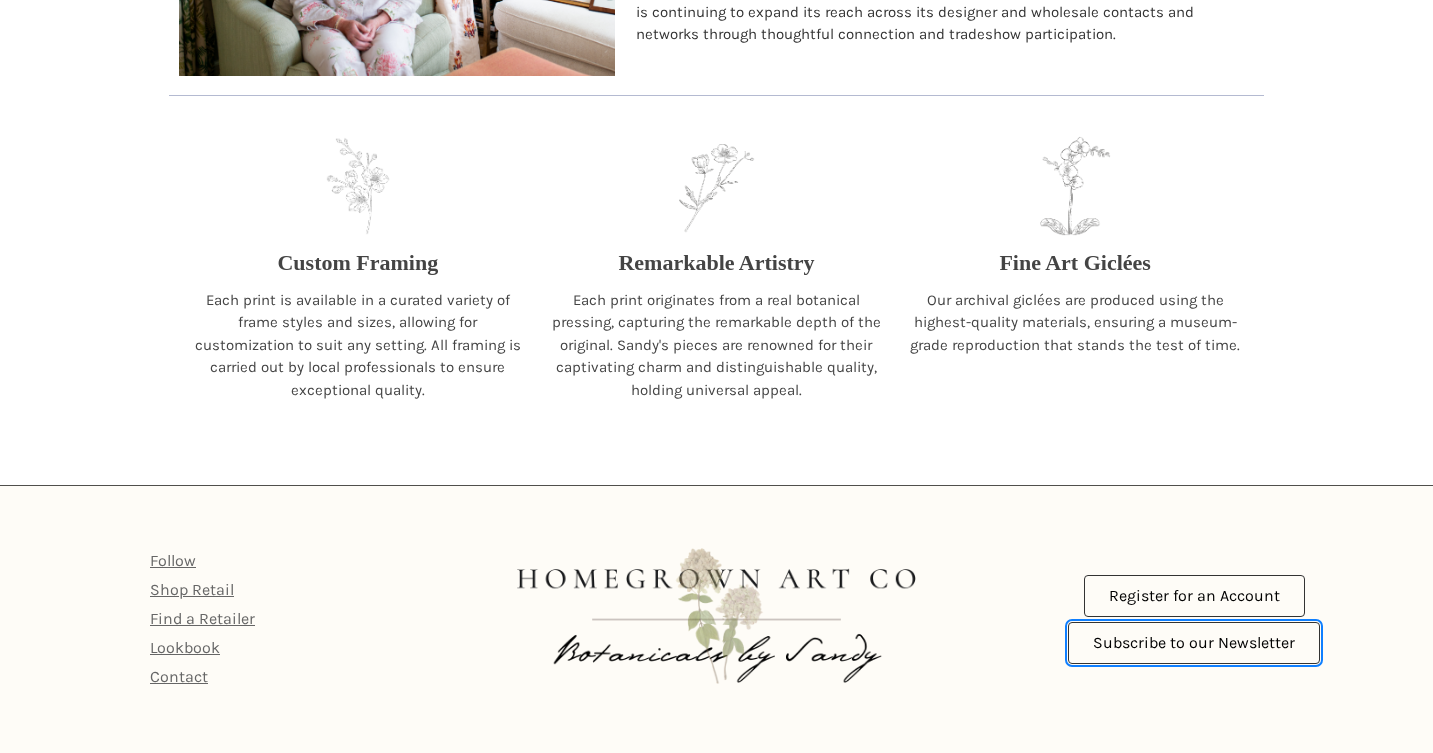 click on "Subscribe to our Newsletter" at bounding box center [1194, 643] 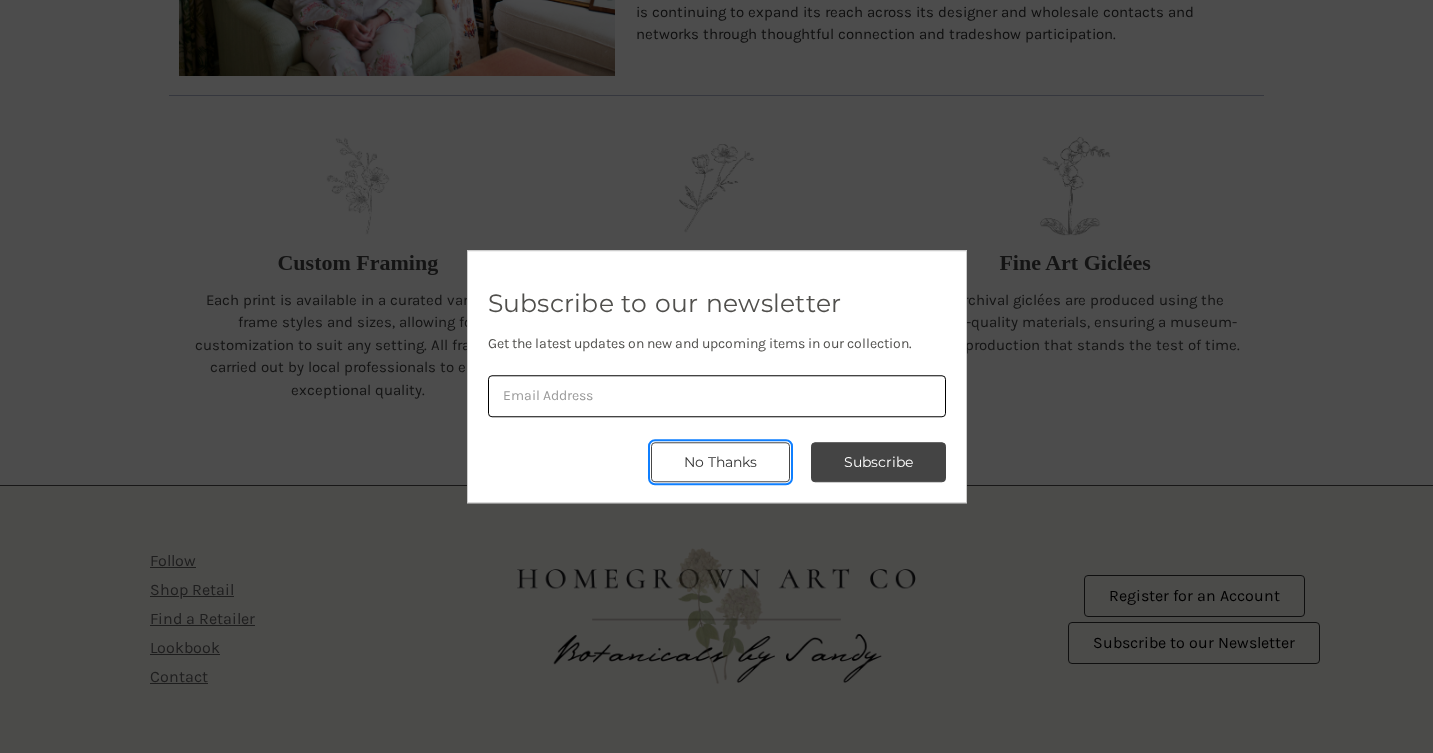 click on "No Thanks" at bounding box center (878, 462) 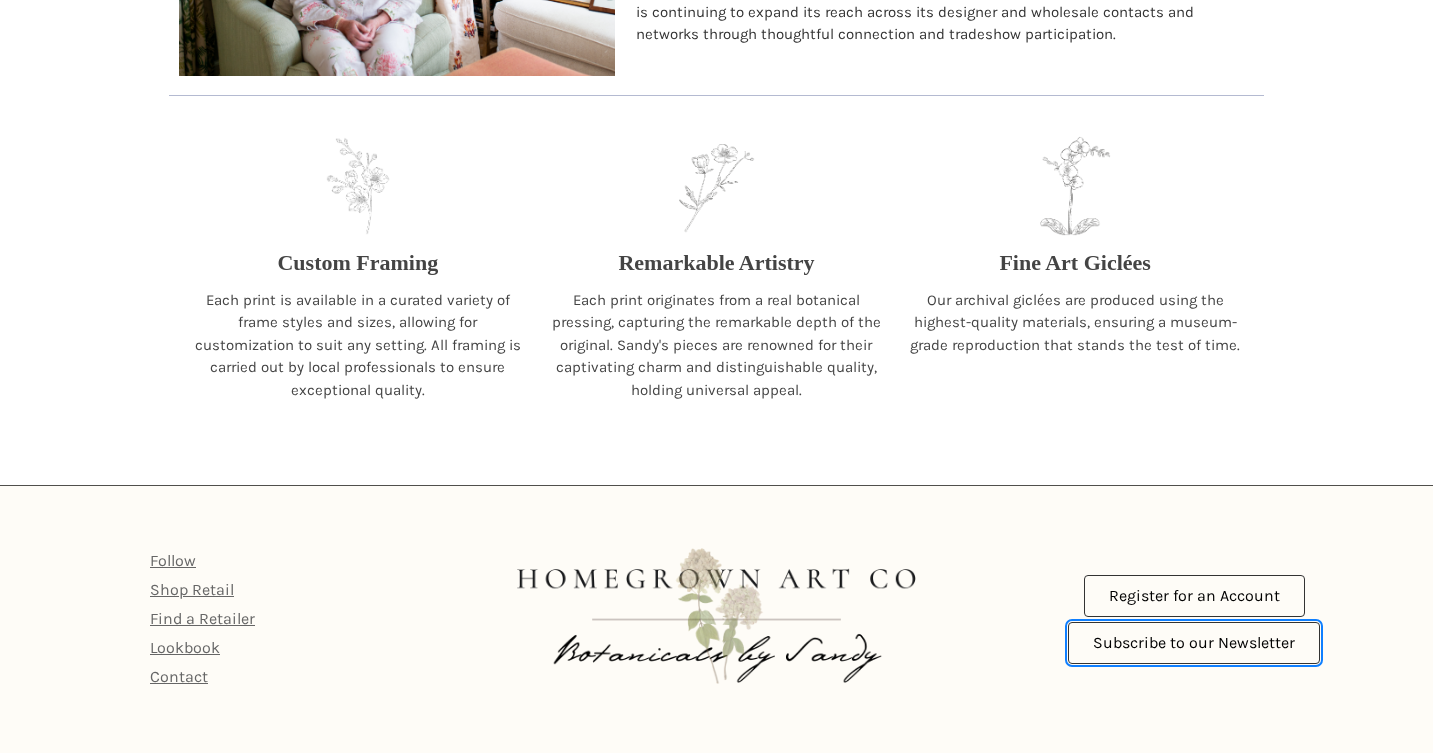 click on "Subscribe to our Newsletter" at bounding box center [1194, 643] 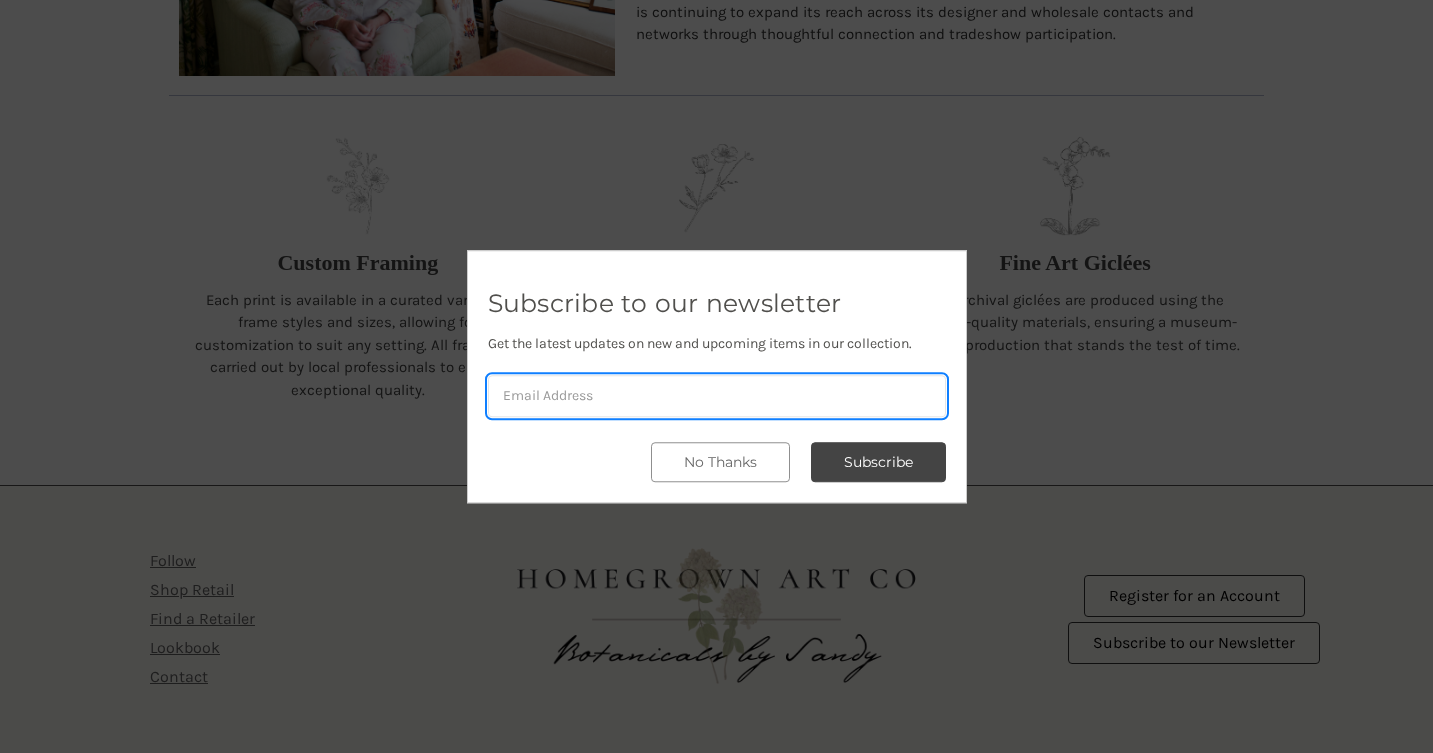 click at bounding box center [717, 396] 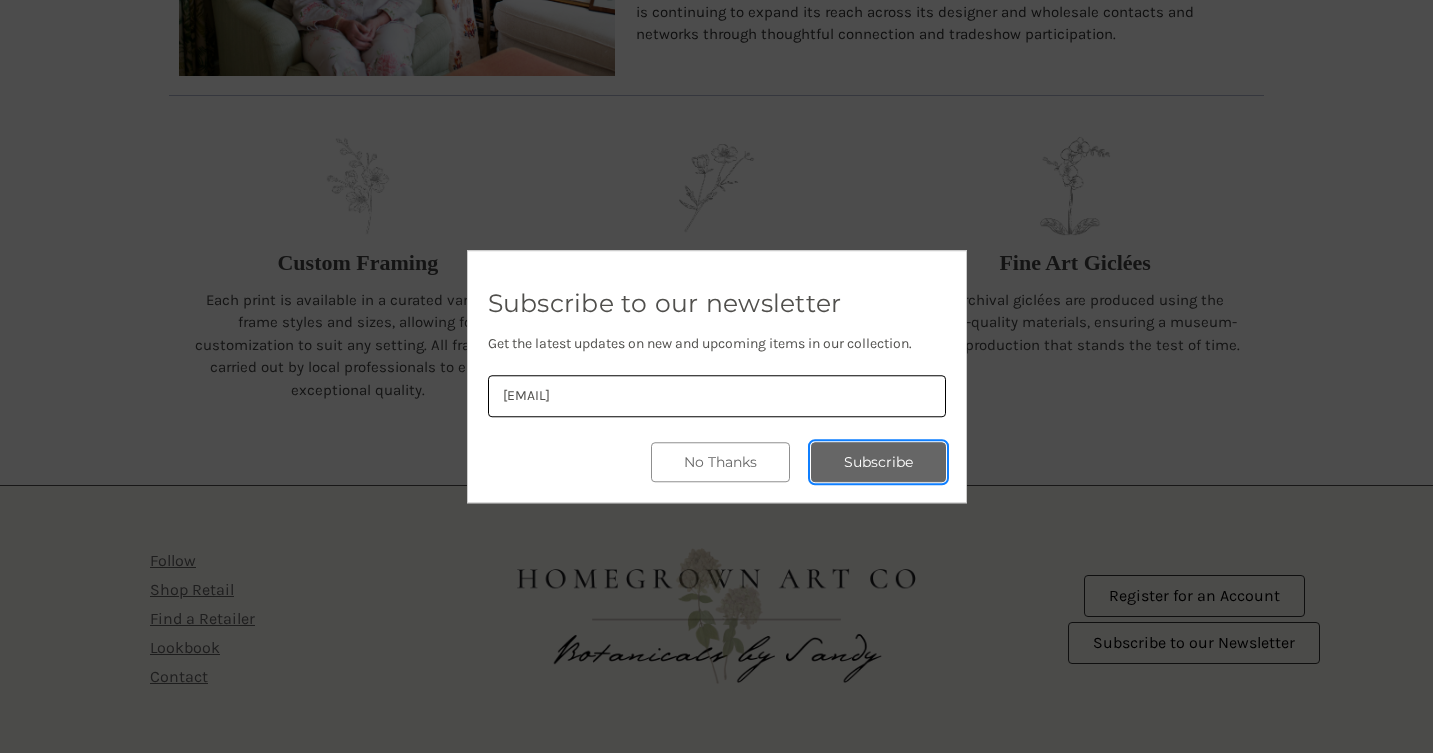 click on "Subscribe" at bounding box center [878, 462] 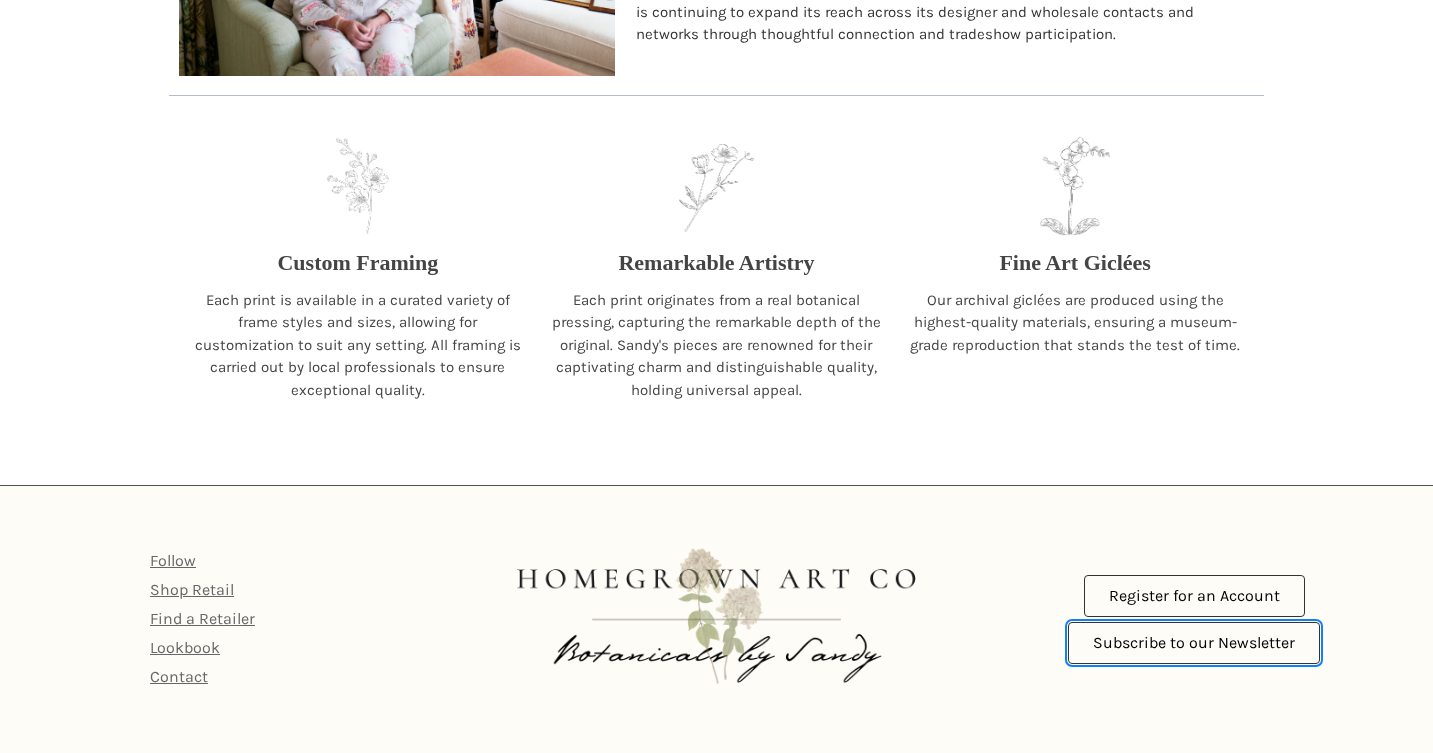 click on "Subscribe to our Newsletter" at bounding box center [1194, 643] 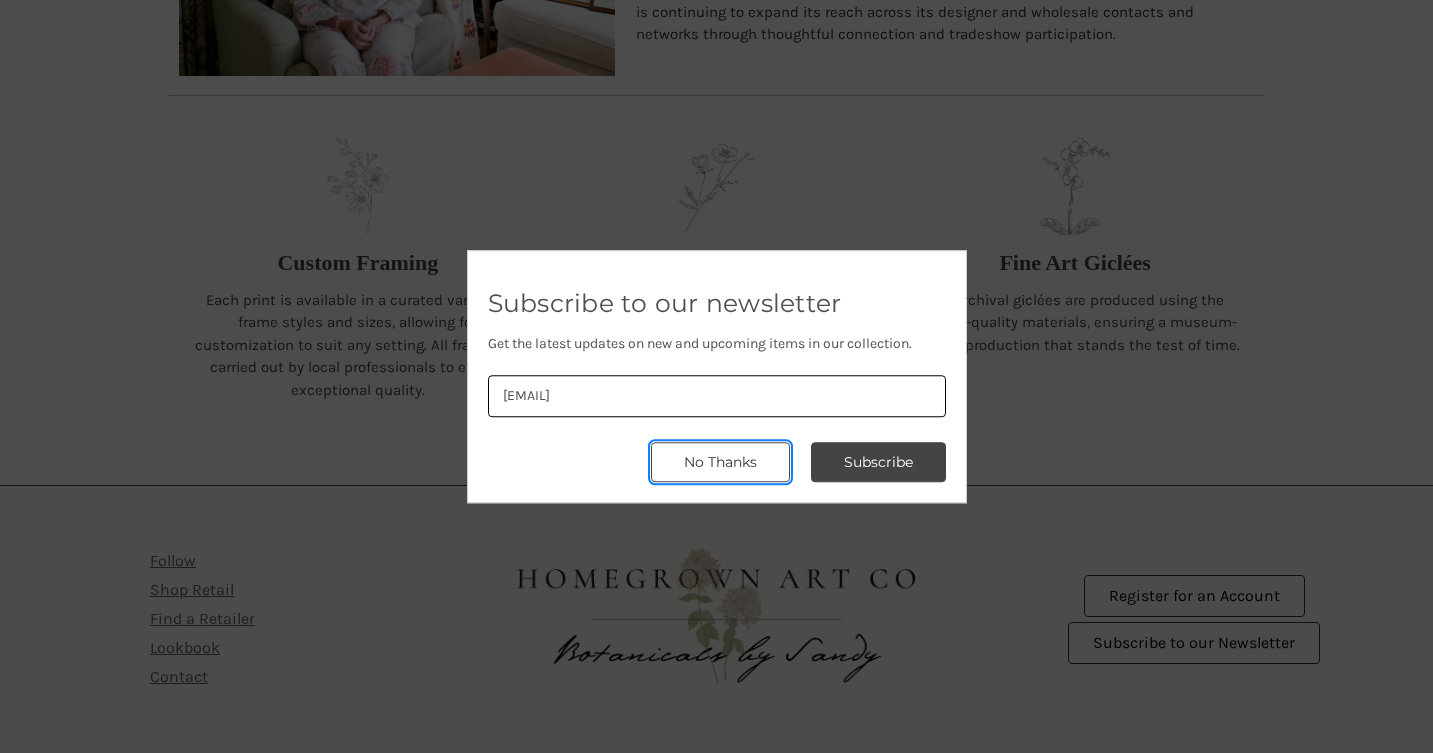 click on "No Thanks" at bounding box center [878, 462] 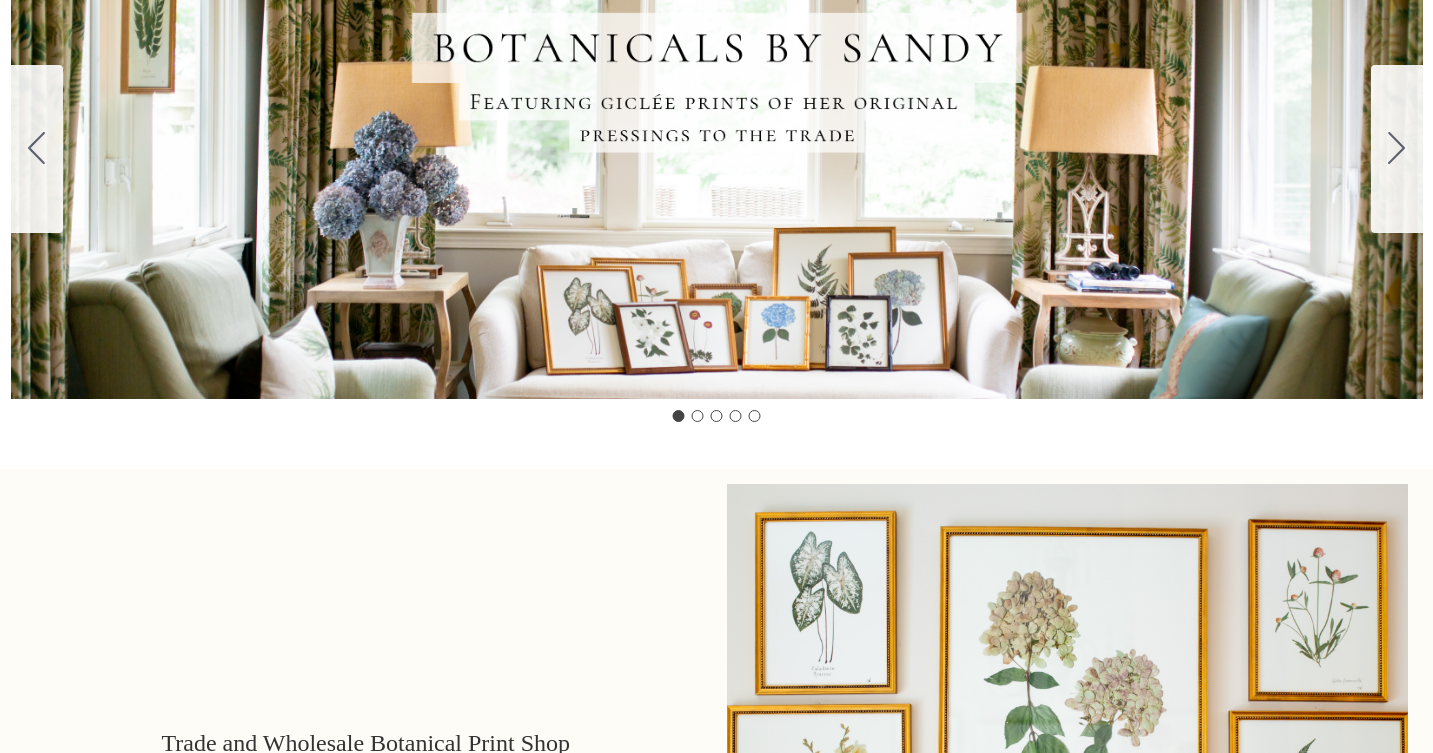 scroll, scrollTop: 0, scrollLeft: 0, axis: both 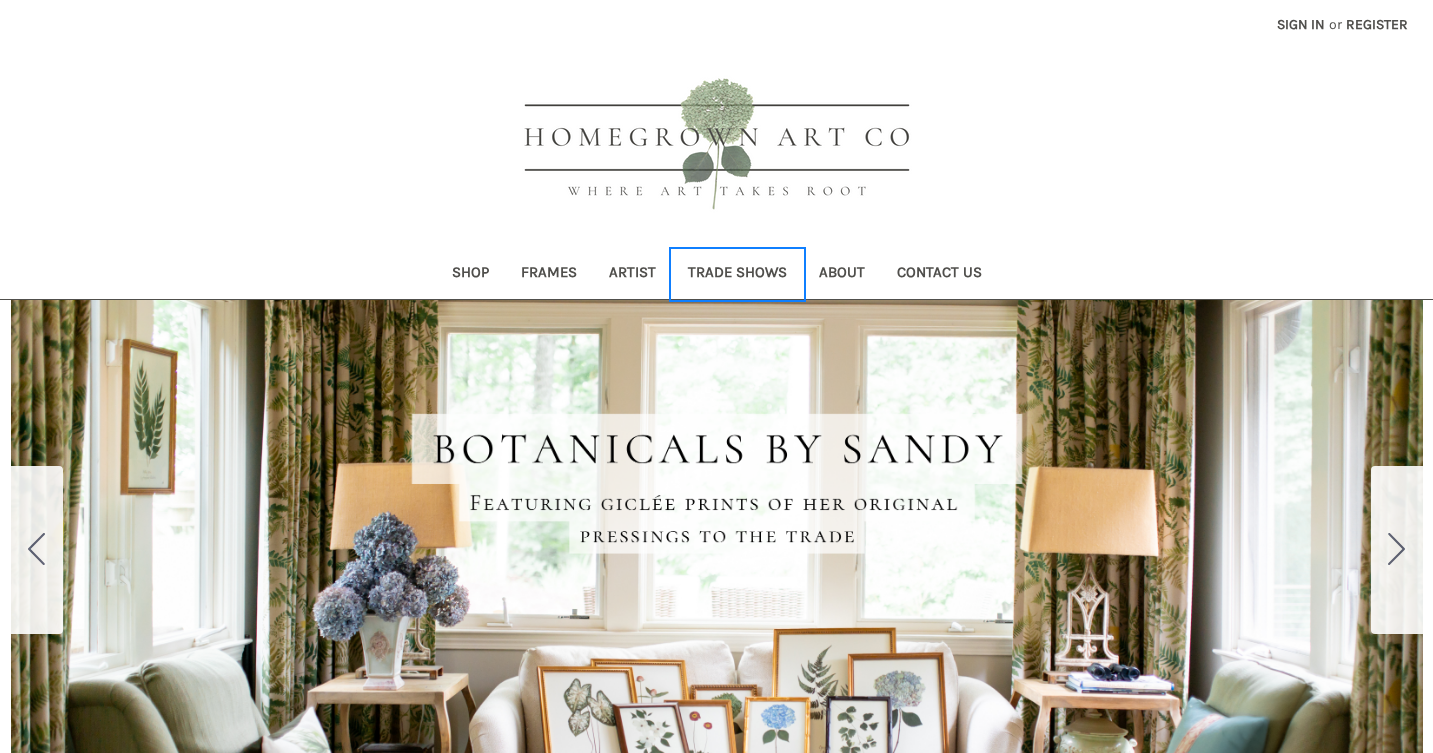 click on "Trade Shows" at bounding box center (737, 274) 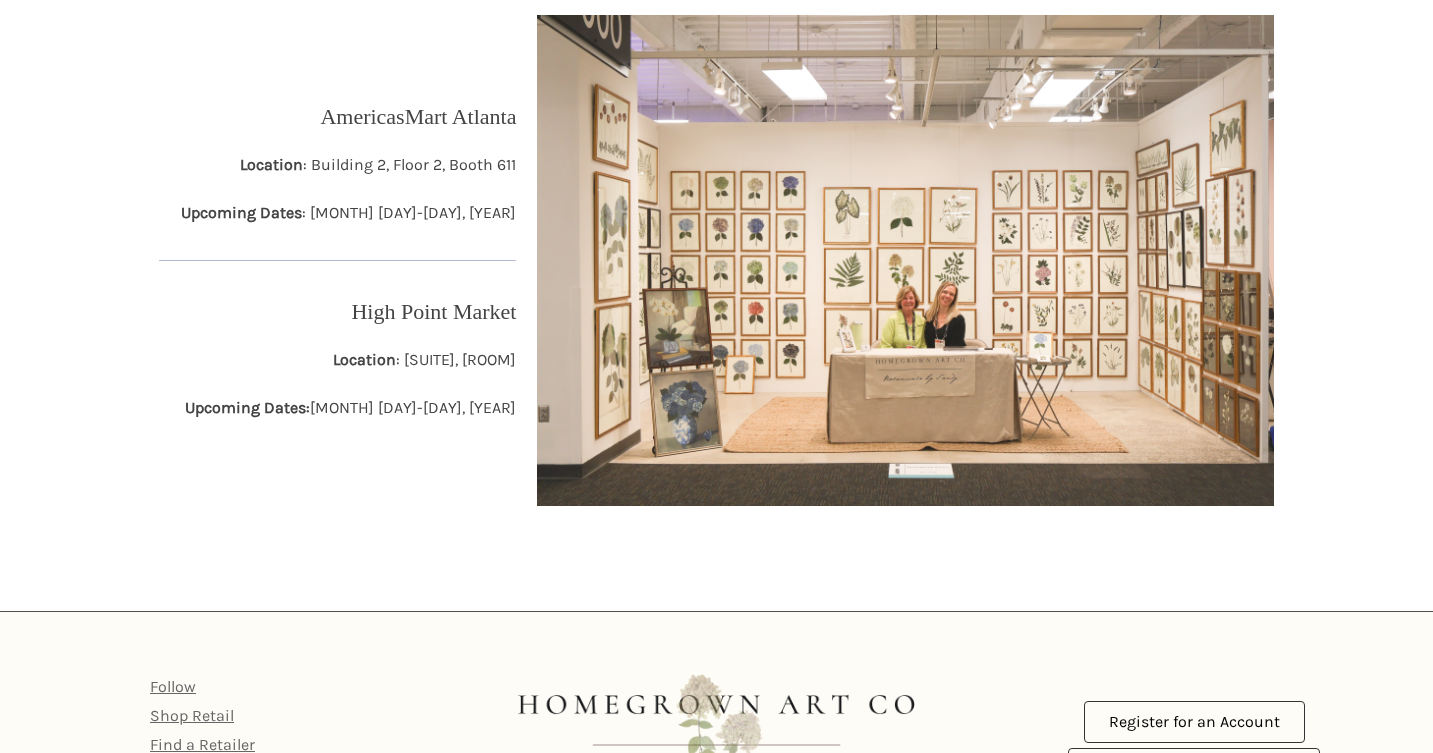 scroll, scrollTop: 0, scrollLeft: 0, axis: both 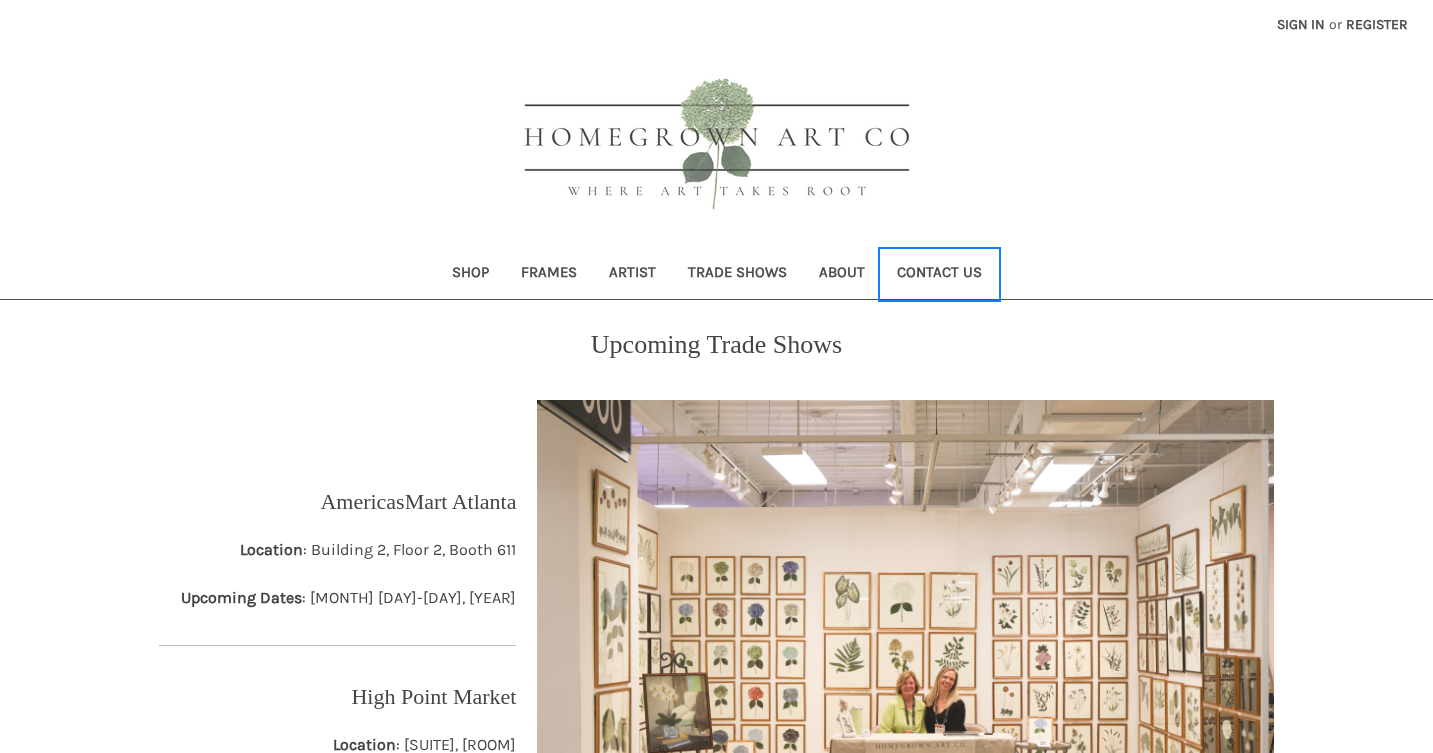click on "Contact Us" at bounding box center [939, 274] 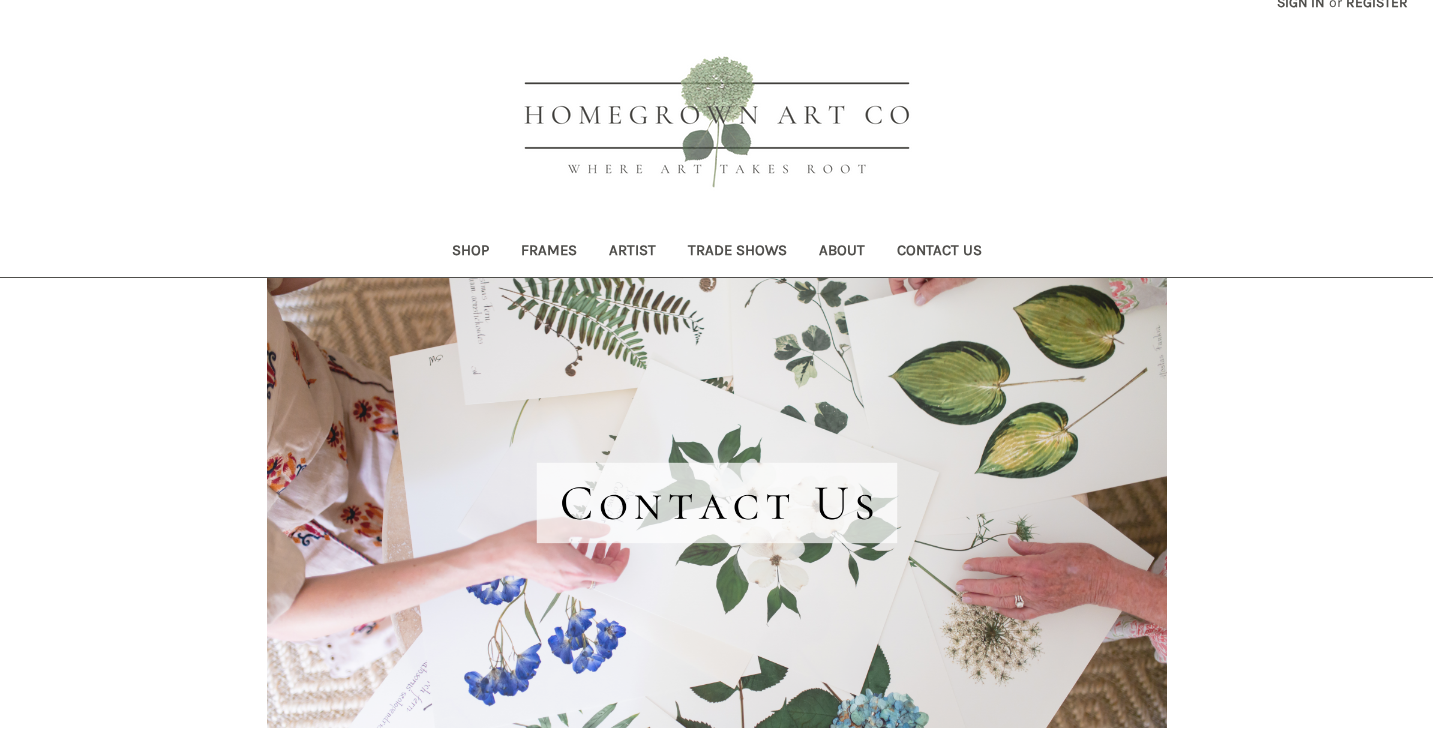 scroll, scrollTop: 0, scrollLeft: 0, axis: both 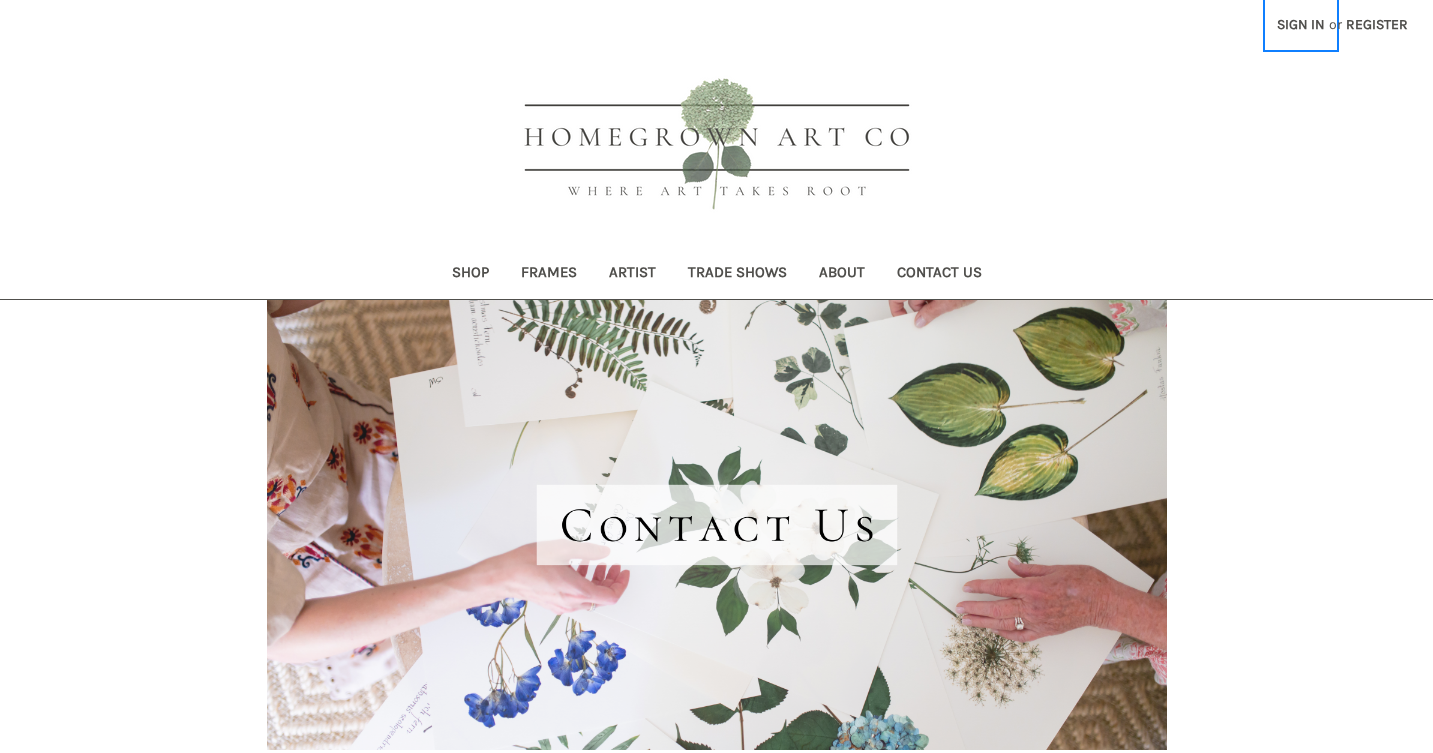click on "Sign in" at bounding box center [1301, 24] 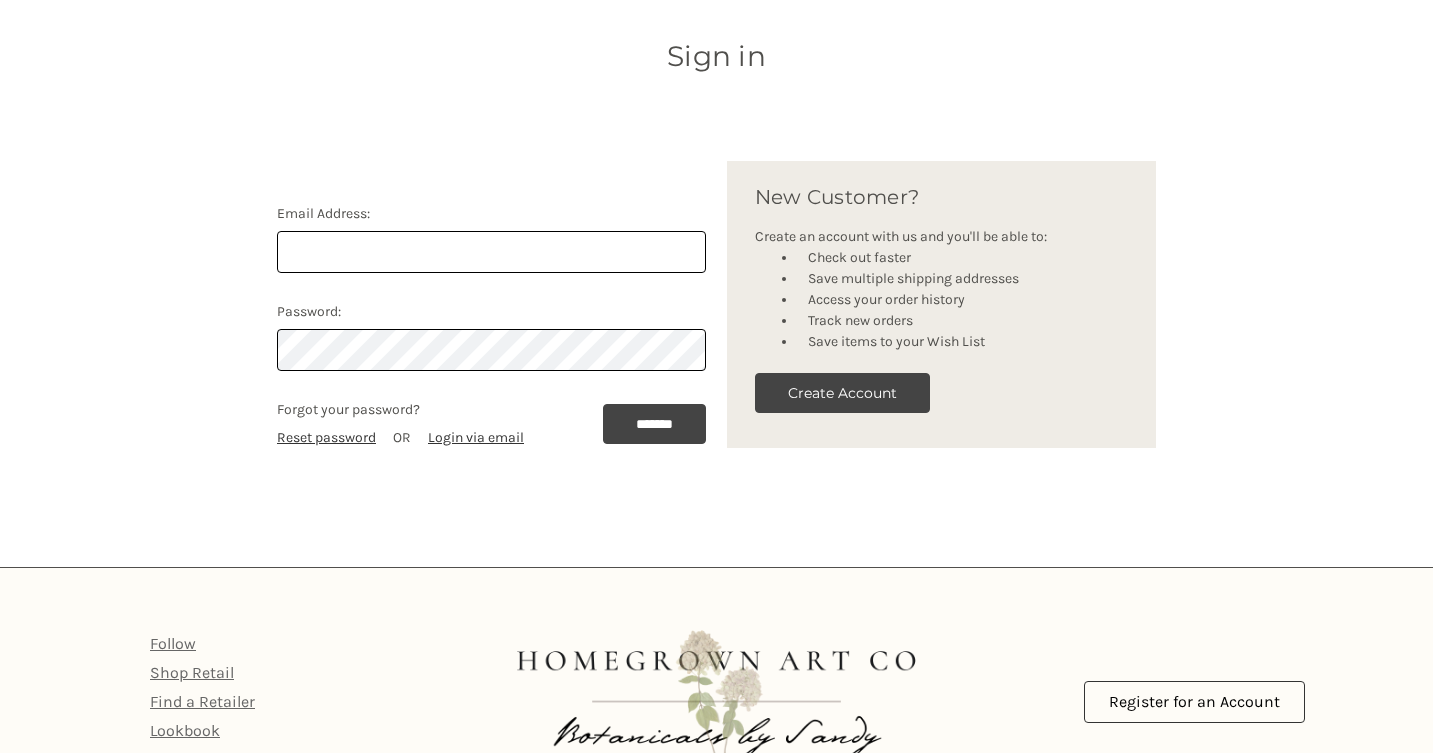 scroll, scrollTop: 0, scrollLeft: 0, axis: both 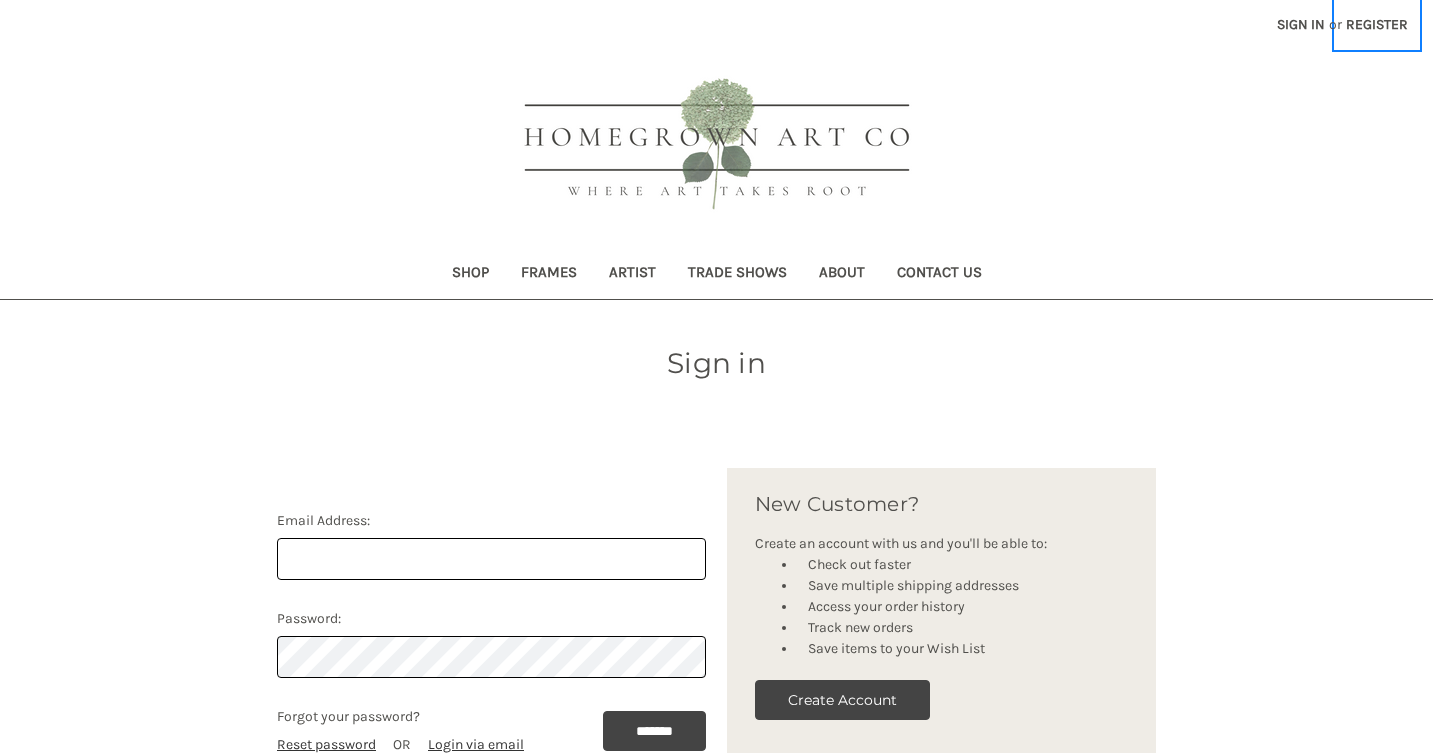click on "Register" at bounding box center [1377, 24] 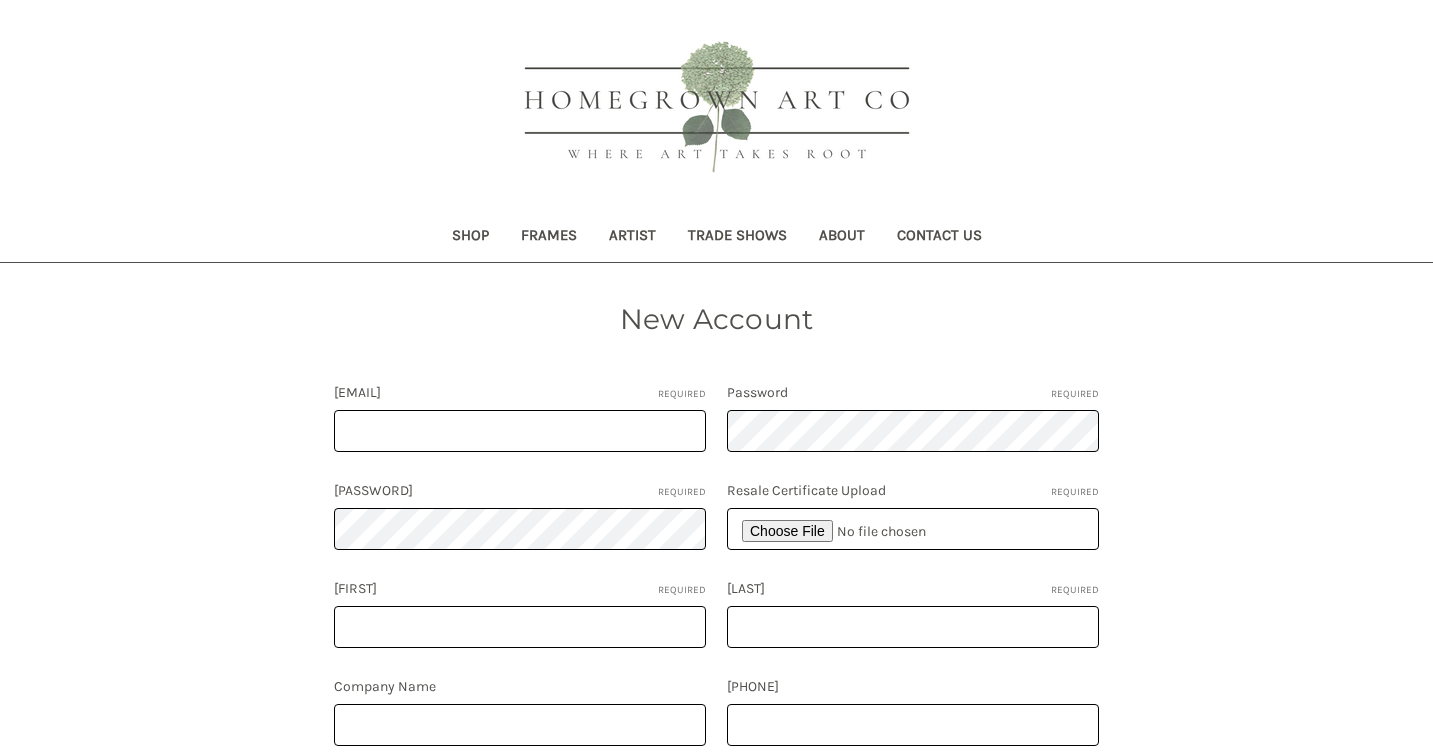 scroll, scrollTop: 0, scrollLeft: 0, axis: both 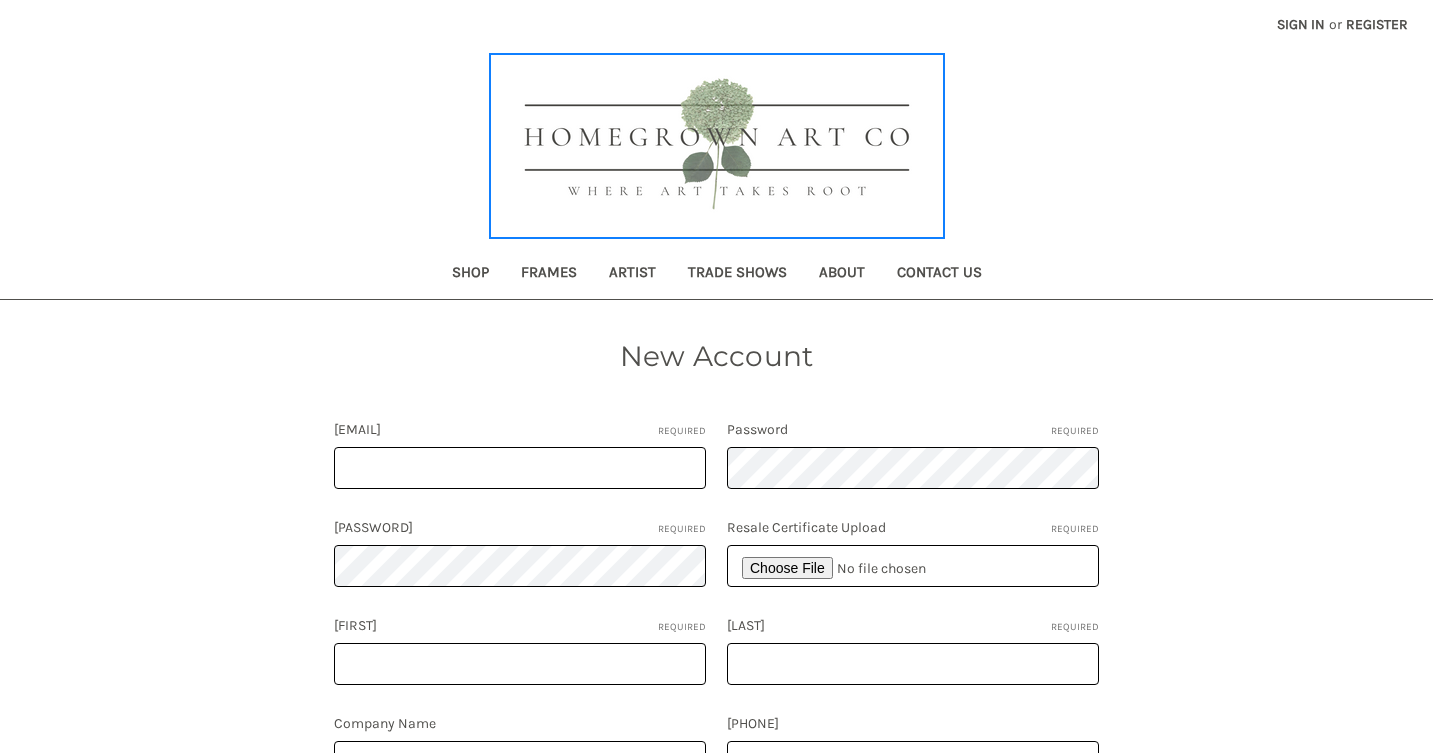 click at bounding box center (717, 146) 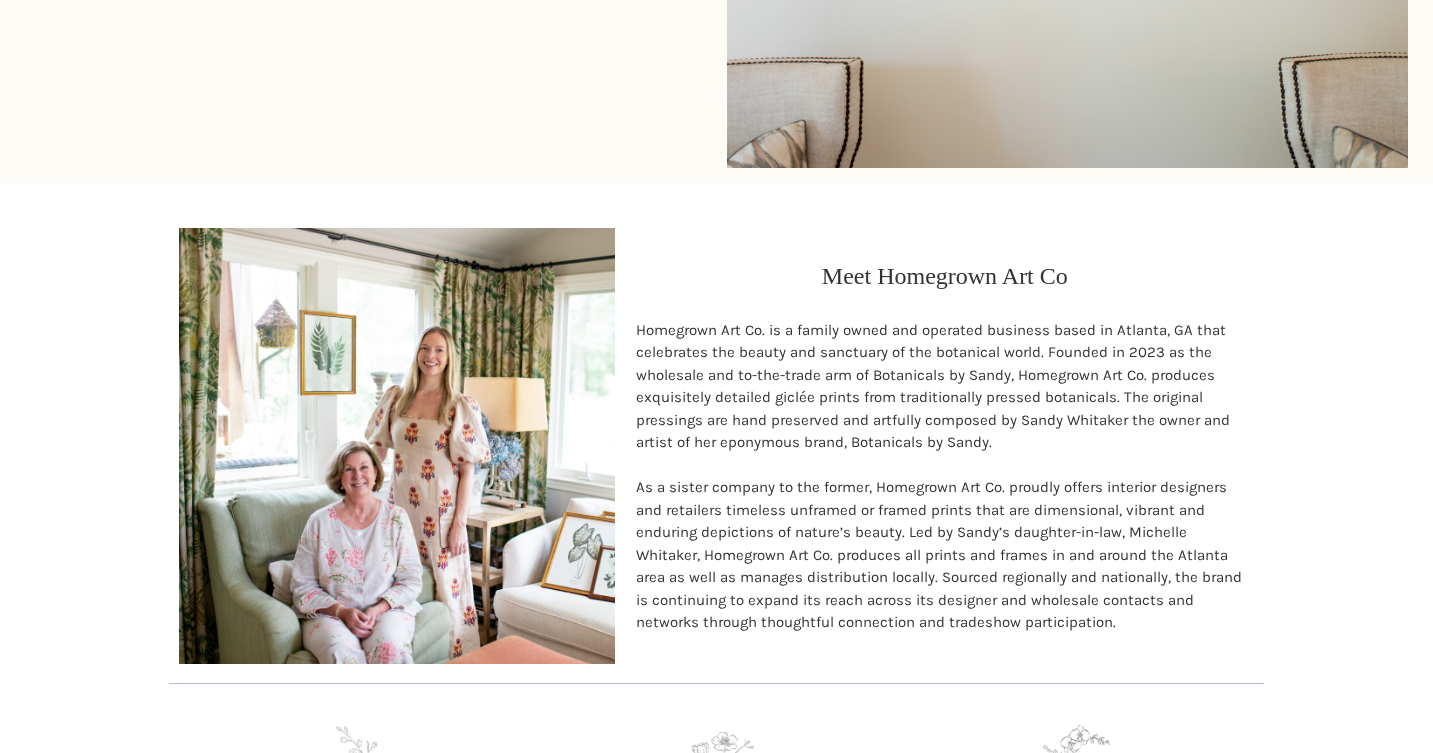 scroll, scrollTop: 1986, scrollLeft: 0, axis: vertical 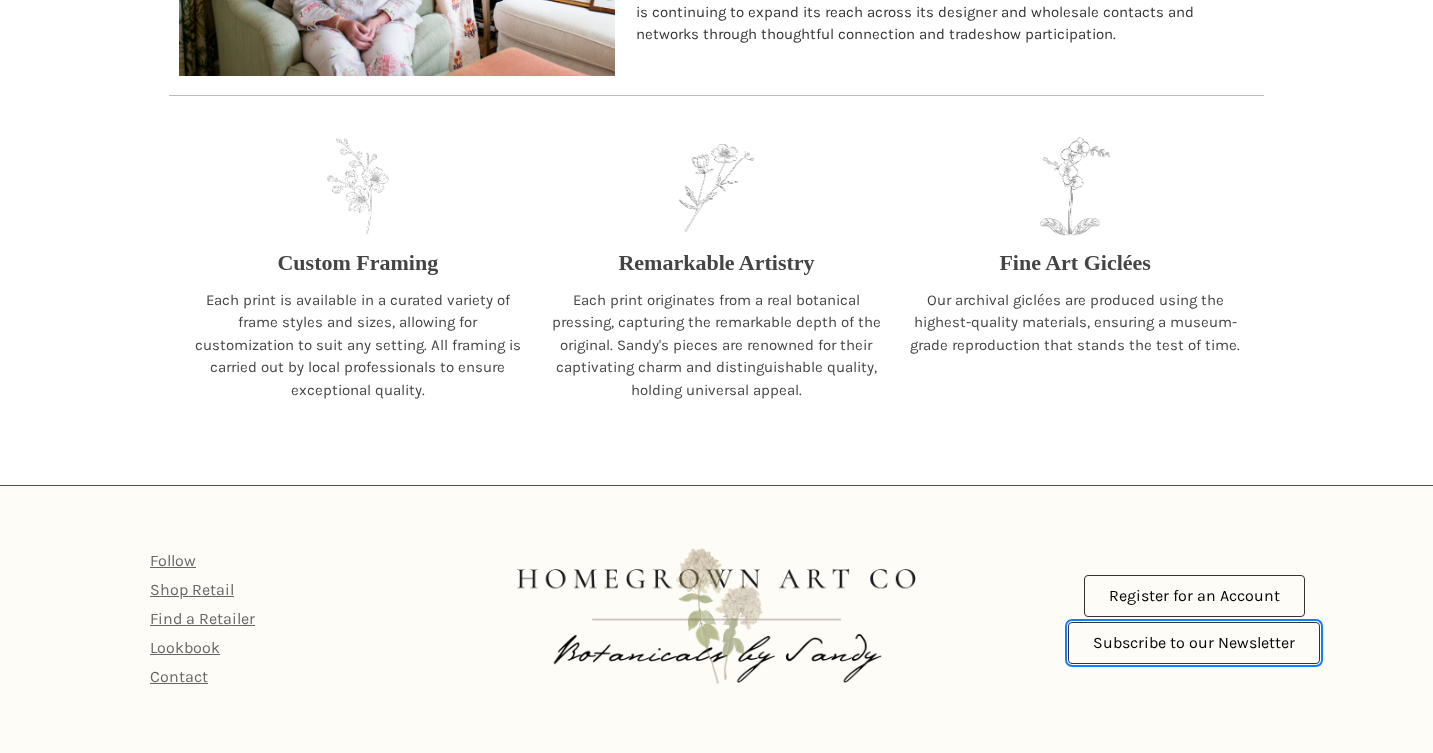click on "Subscribe to our Newsletter" at bounding box center [1194, 643] 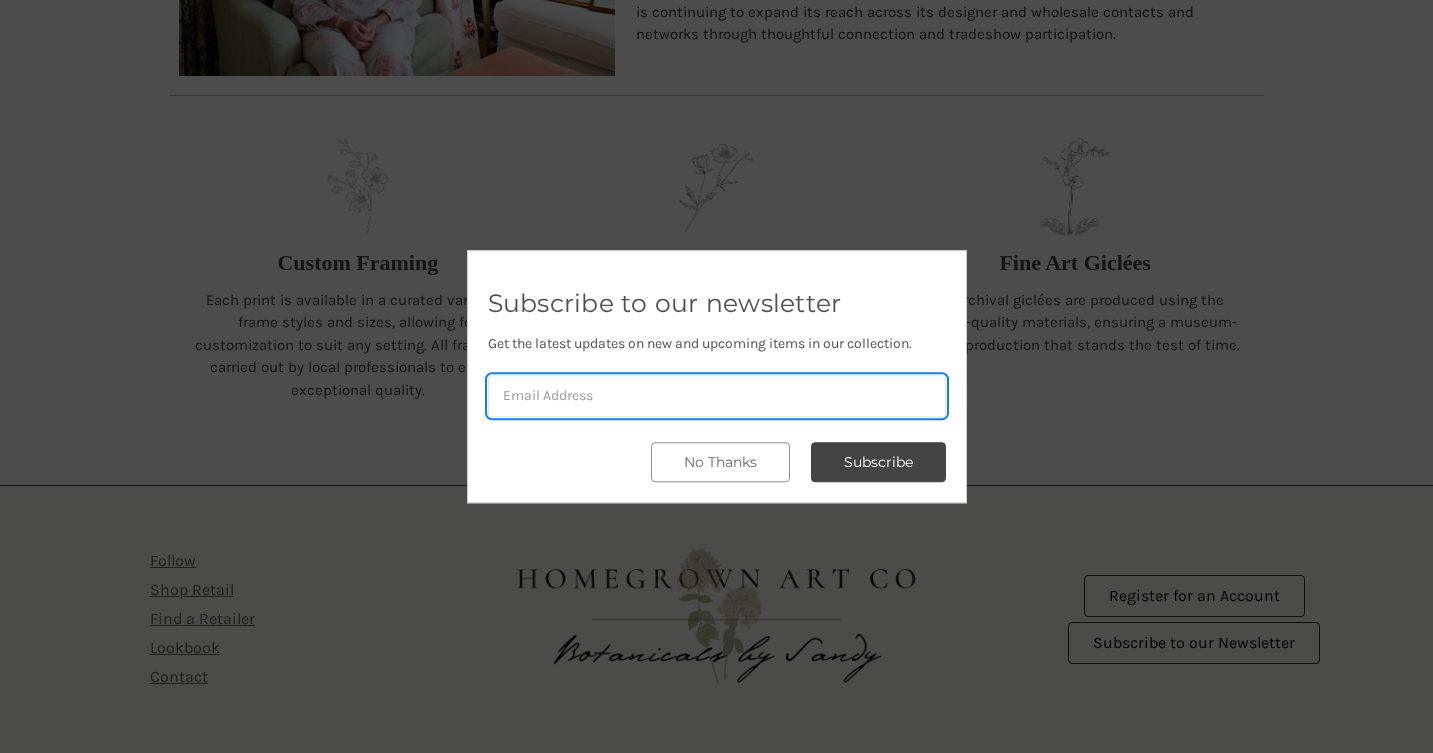 click at bounding box center (717, 396) 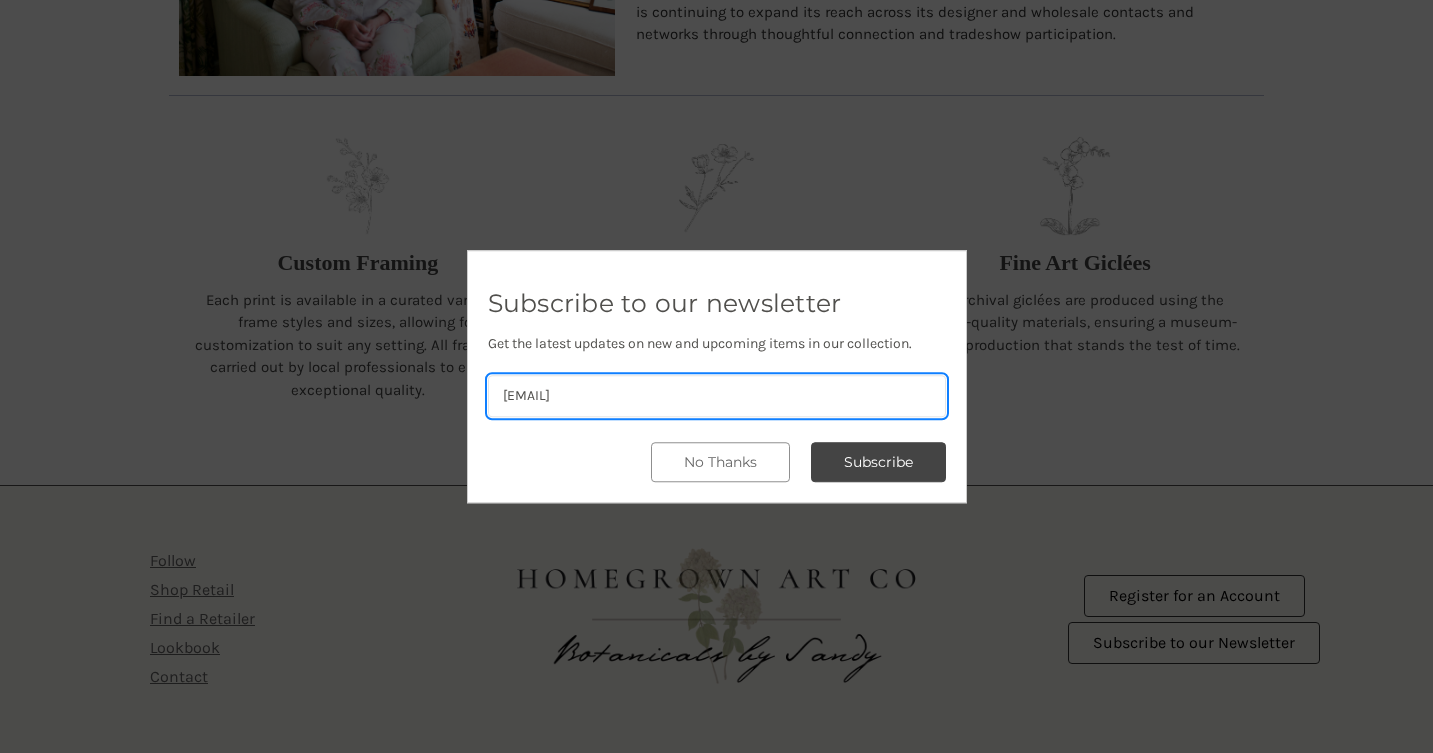 click on "[EMAIL]" at bounding box center [717, 396] 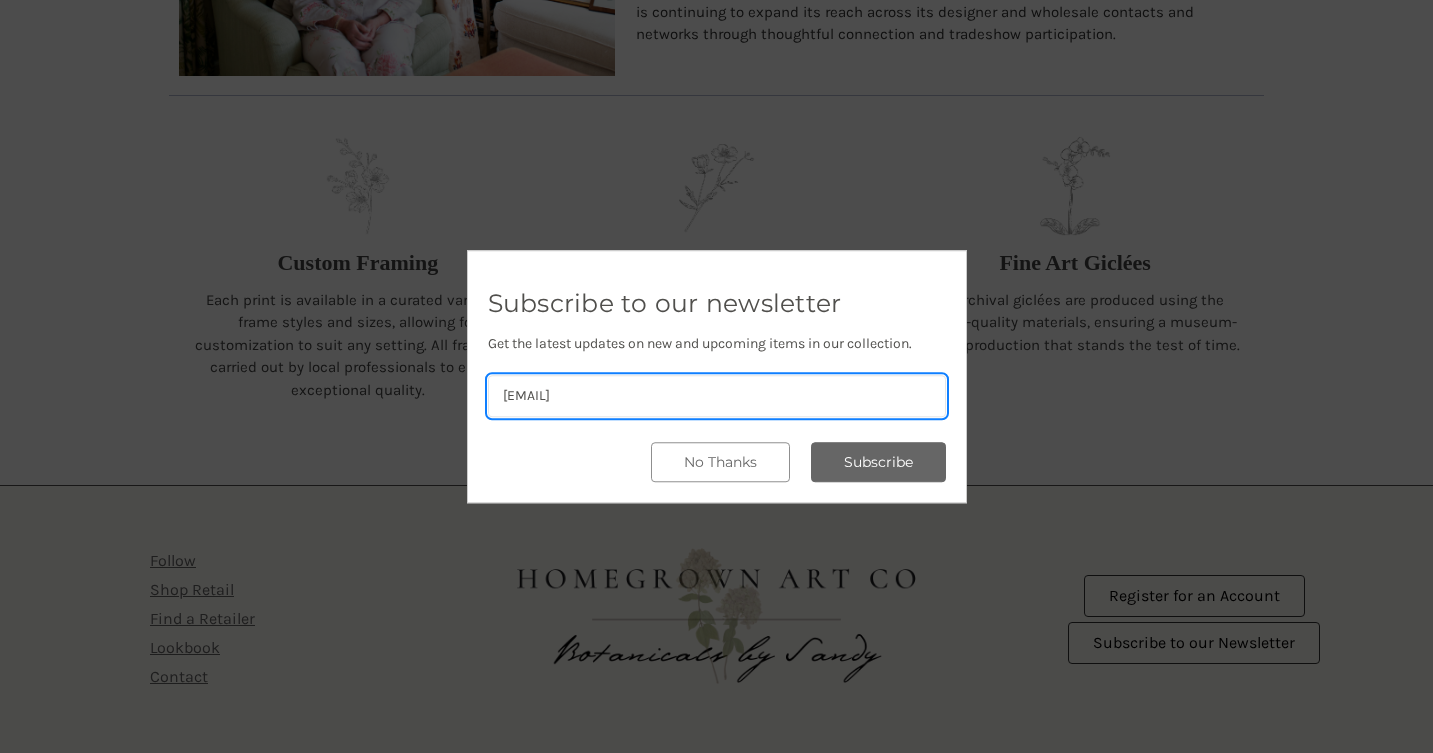 type on "[EMAIL]" 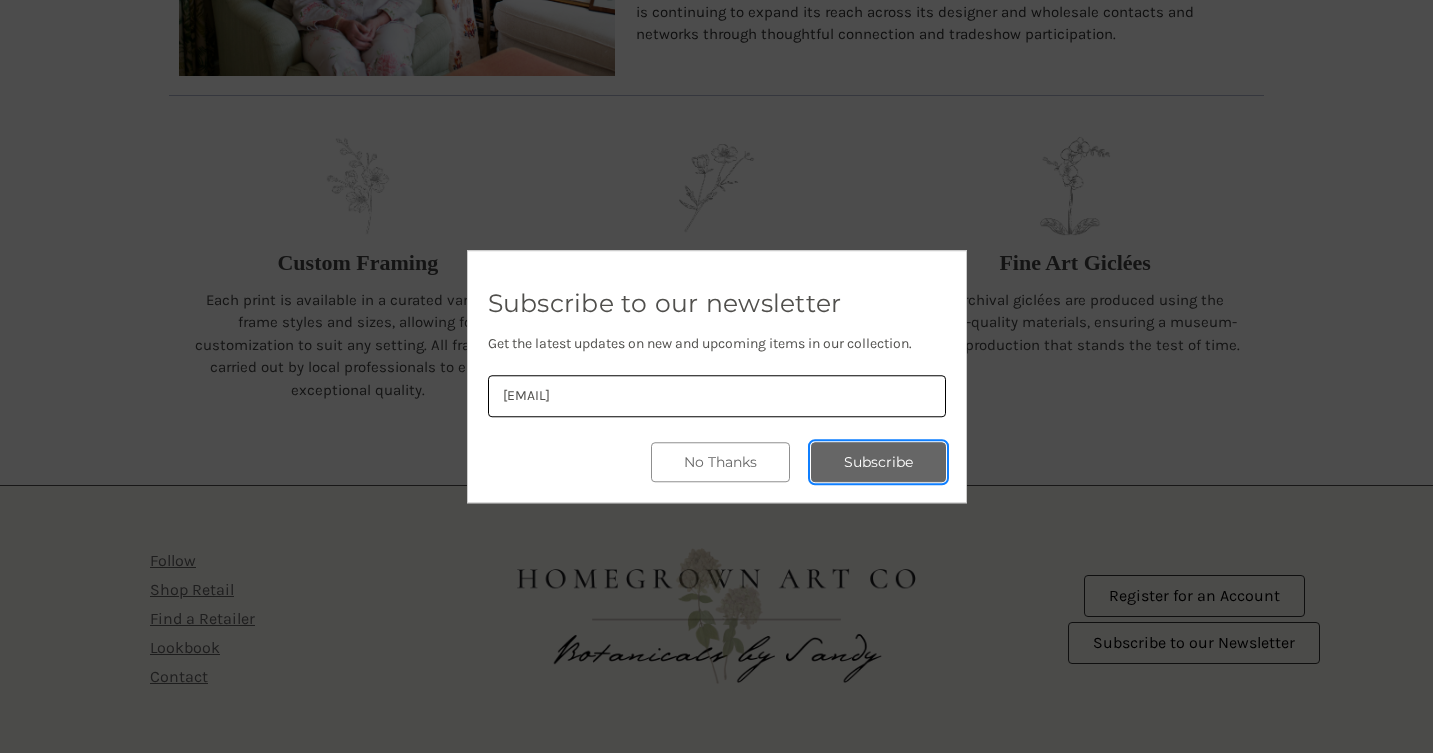 click on "Subscribe" at bounding box center (878, 462) 